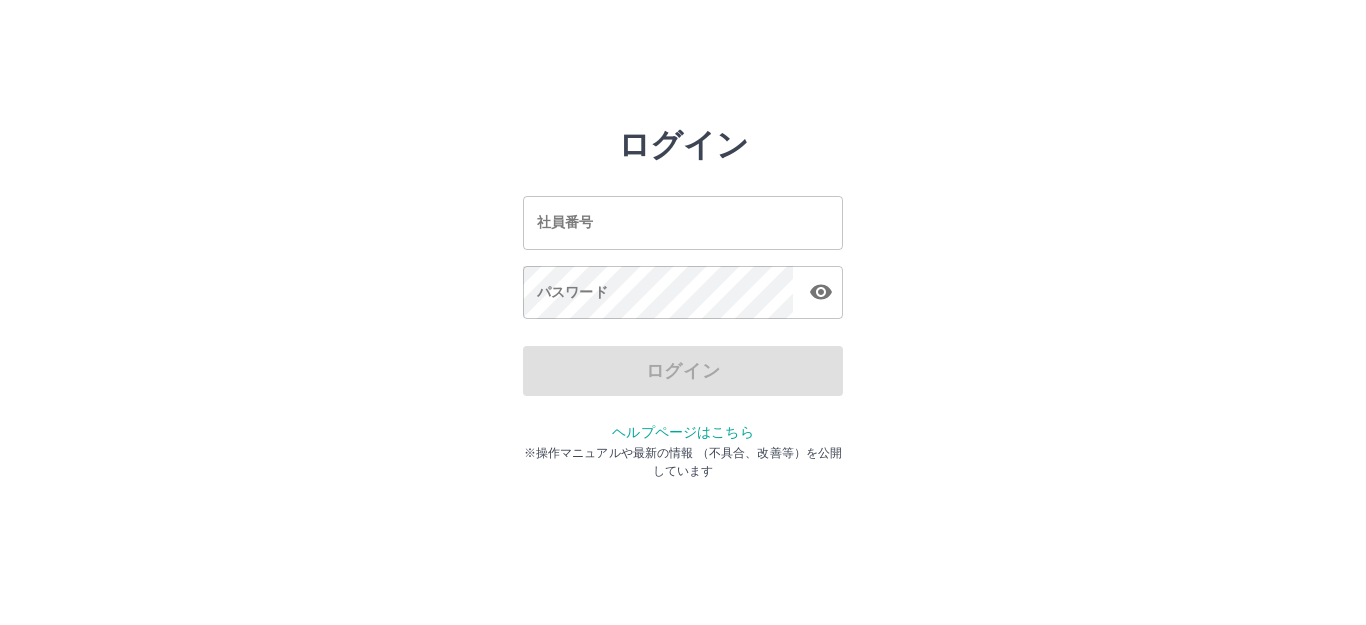 scroll, scrollTop: 0, scrollLeft: 0, axis: both 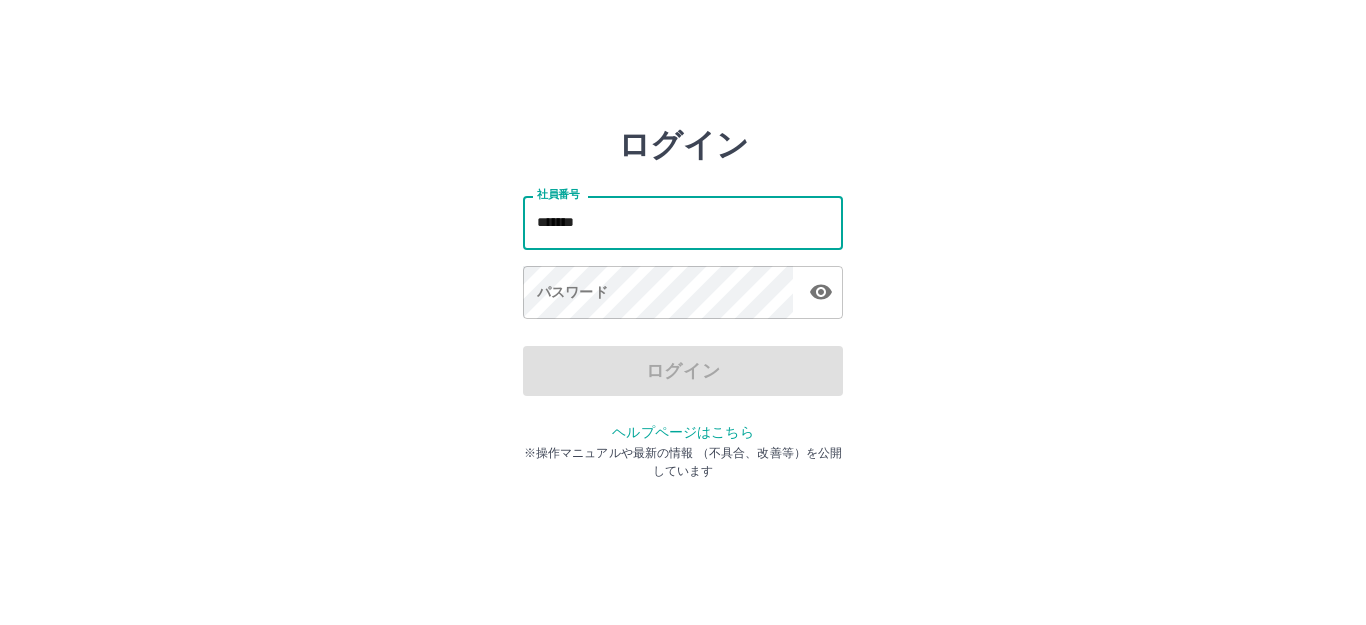 type on "*******" 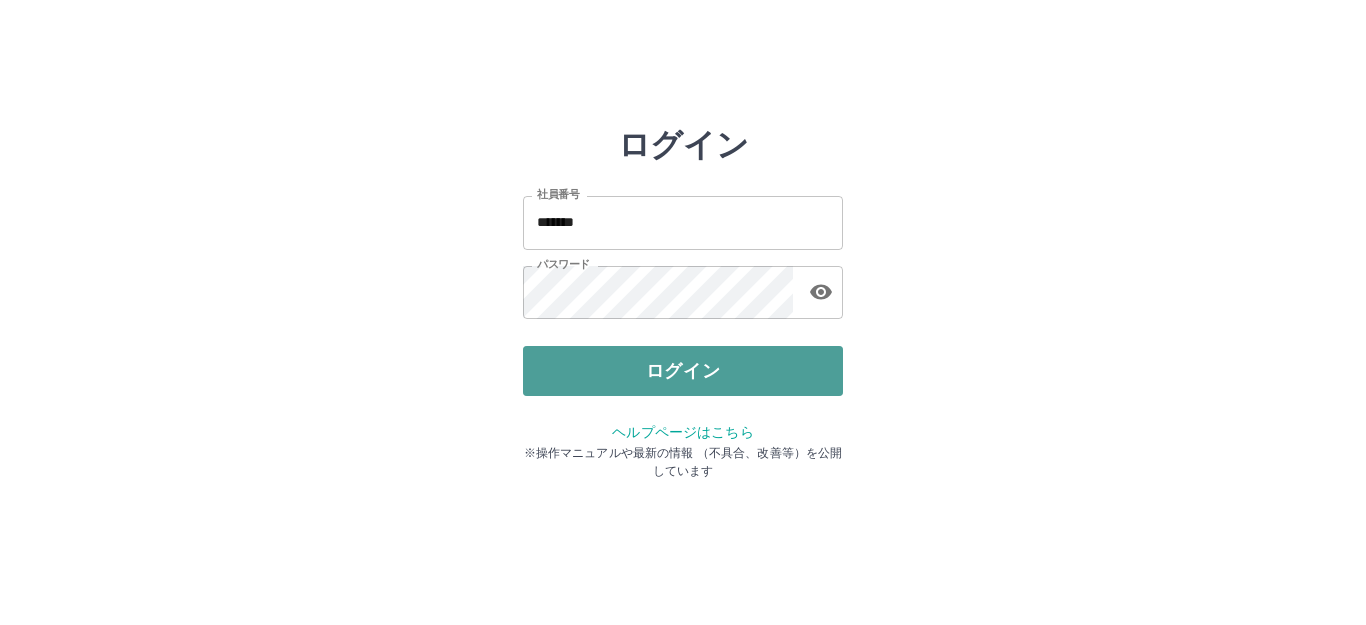 click on "ログイン" at bounding box center [683, 371] 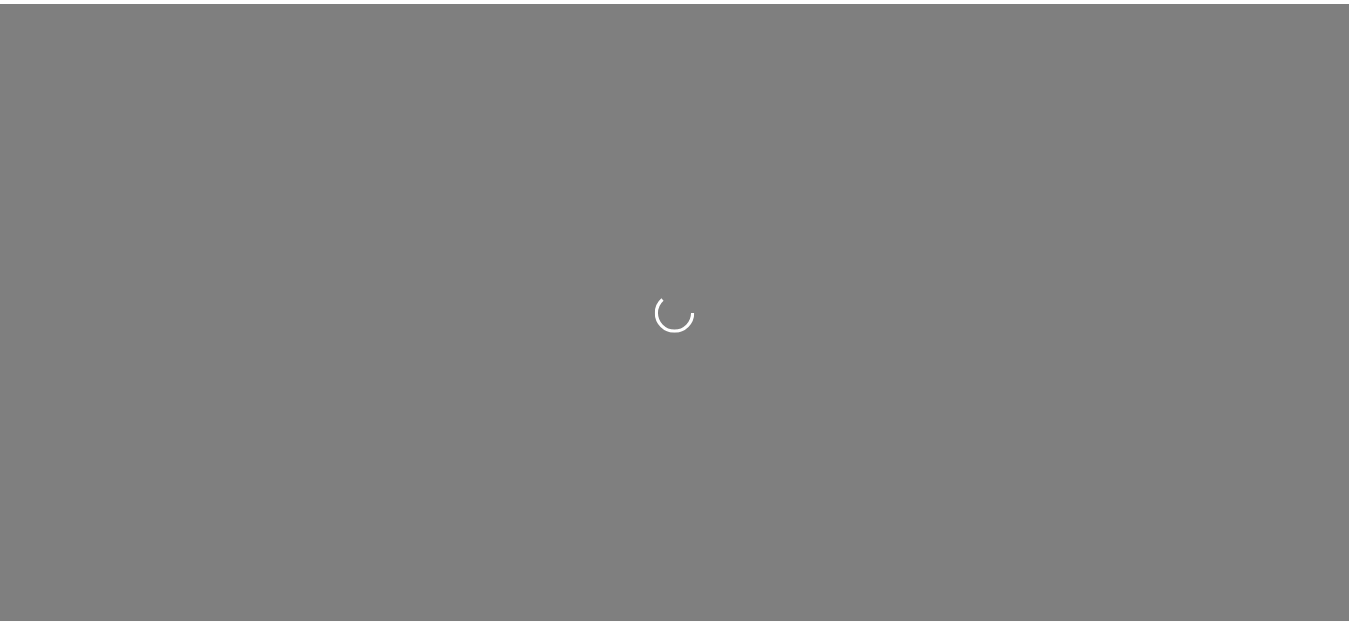scroll, scrollTop: 0, scrollLeft: 0, axis: both 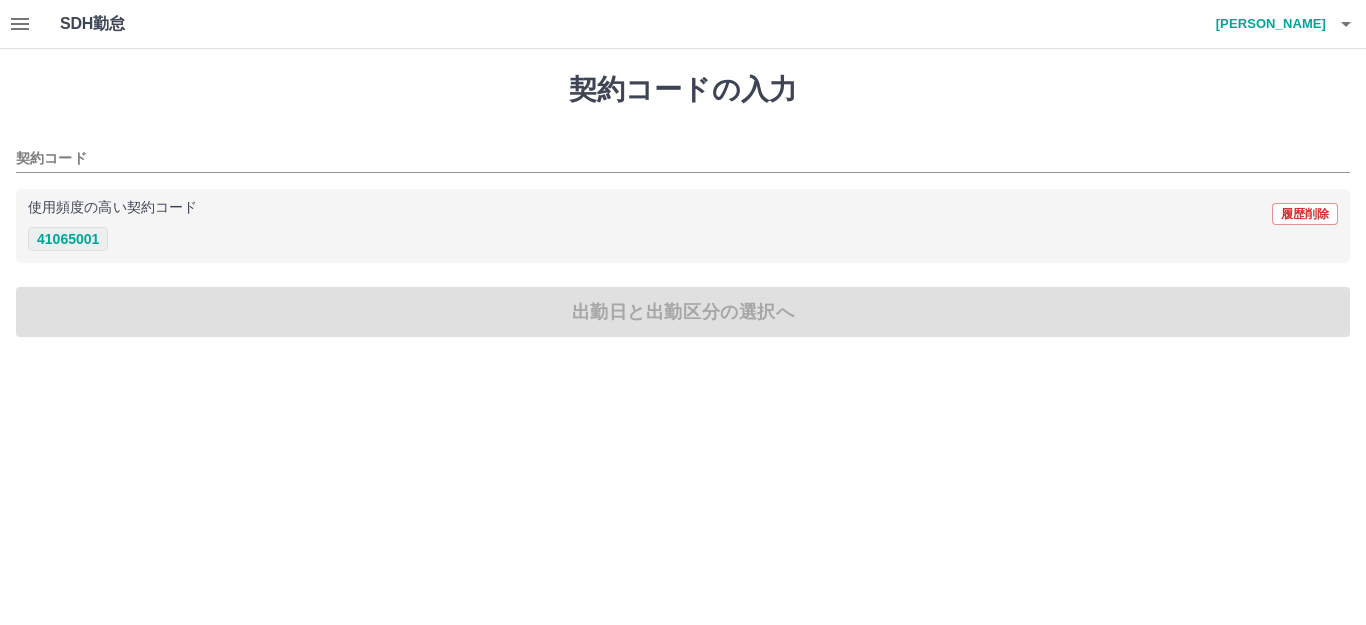 click on "41065001" at bounding box center (68, 239) 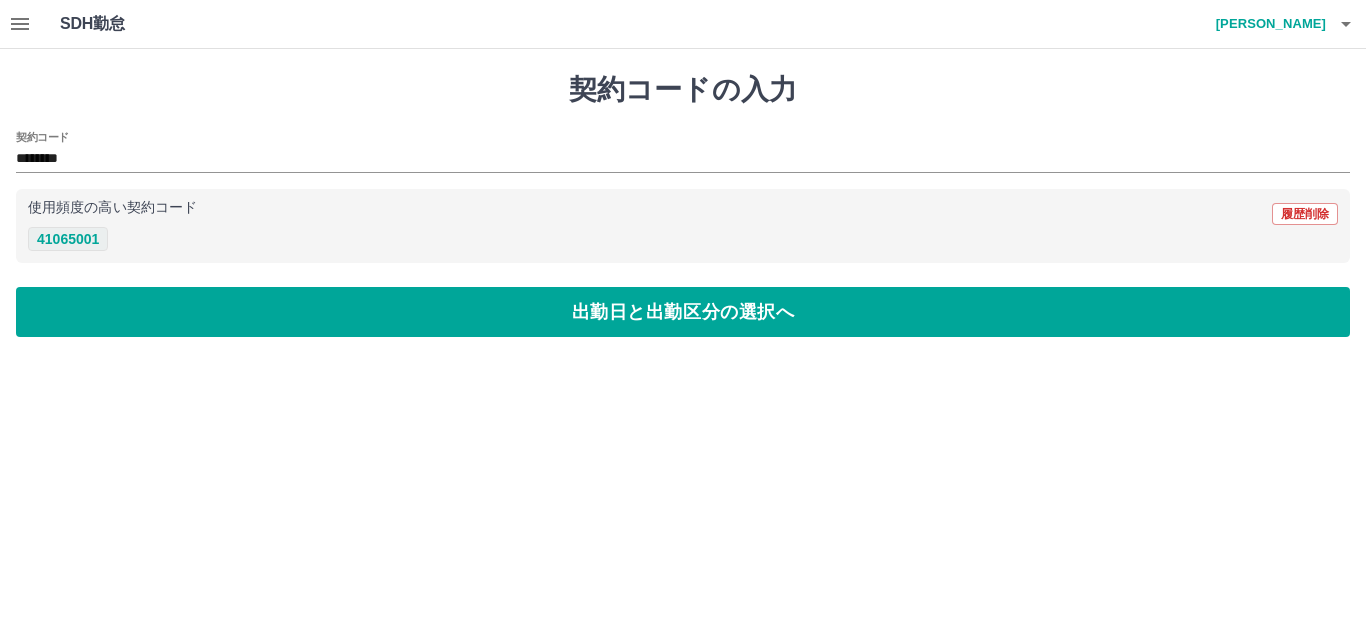 type on "********" 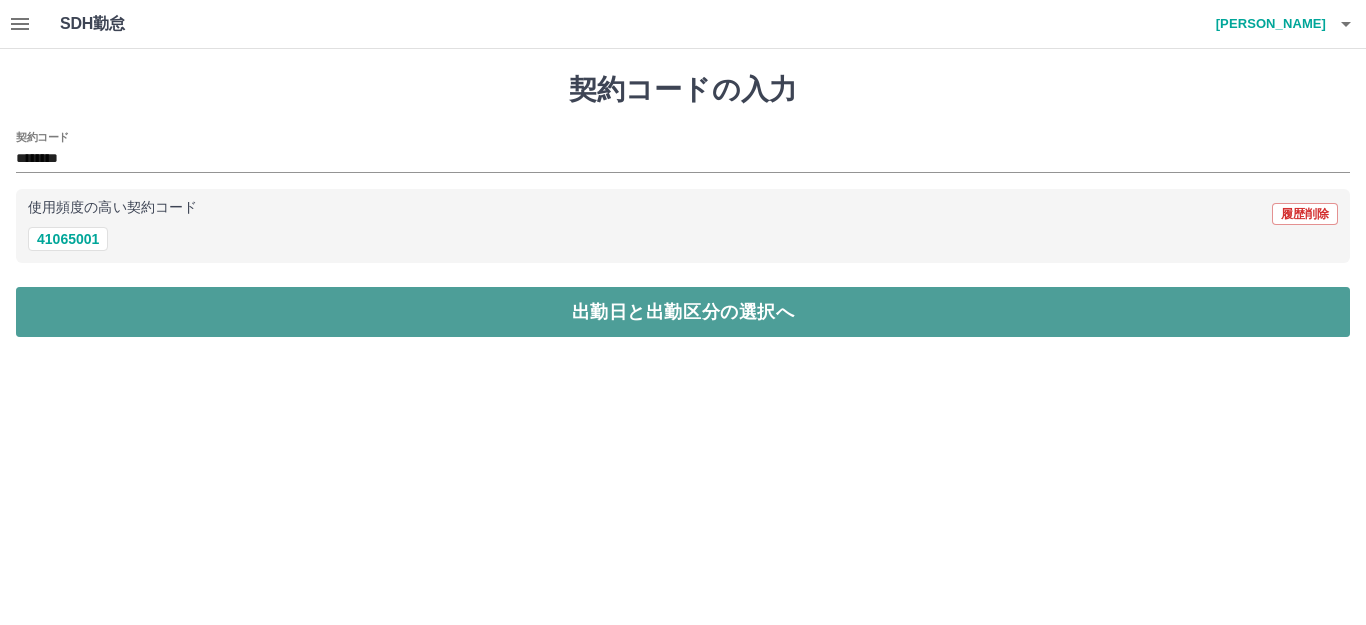 click on "出勤日と出勤区分の選択へ" at bounding box center [683, 312] 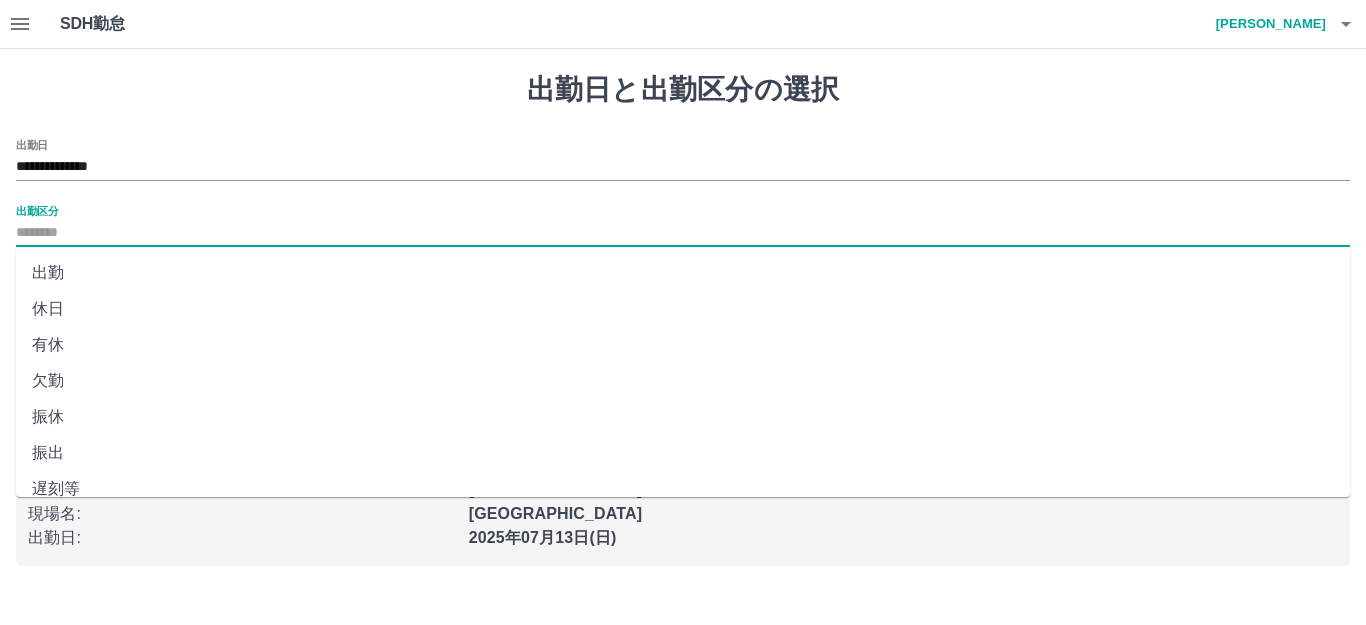 click on "出勤区分" at bounding box center [683, 233] 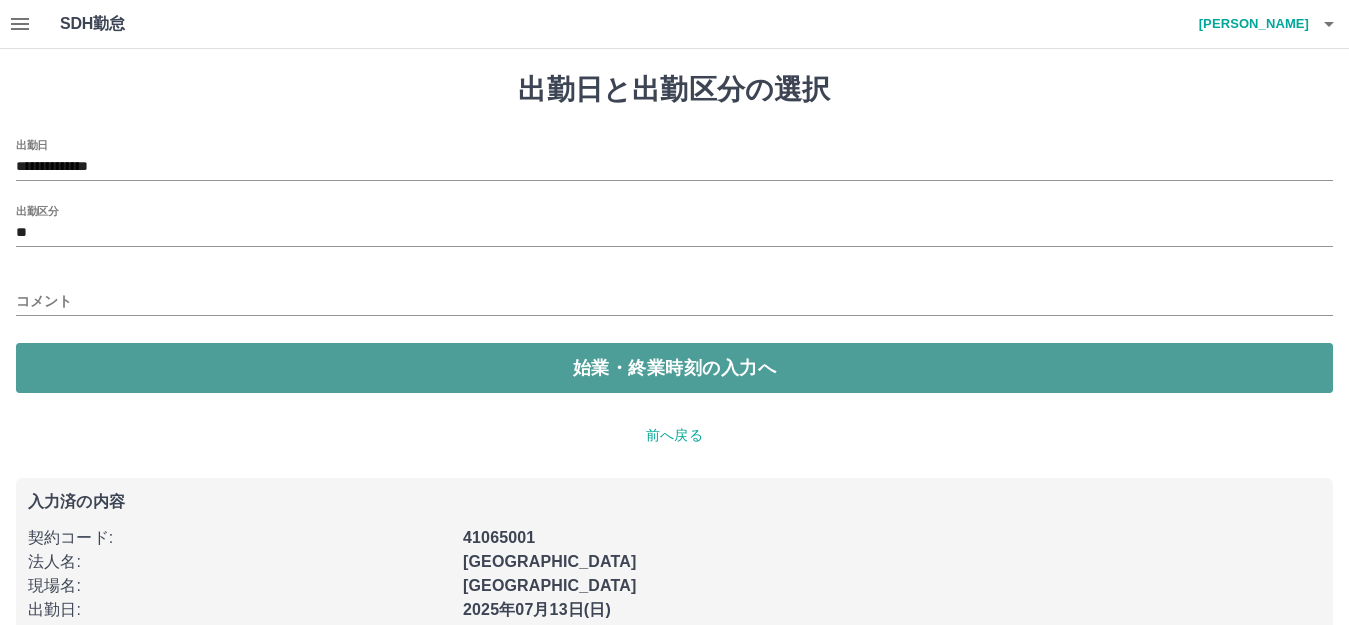 click on "始業・終業時刻の入力へ" at bounding box center [674, 368] 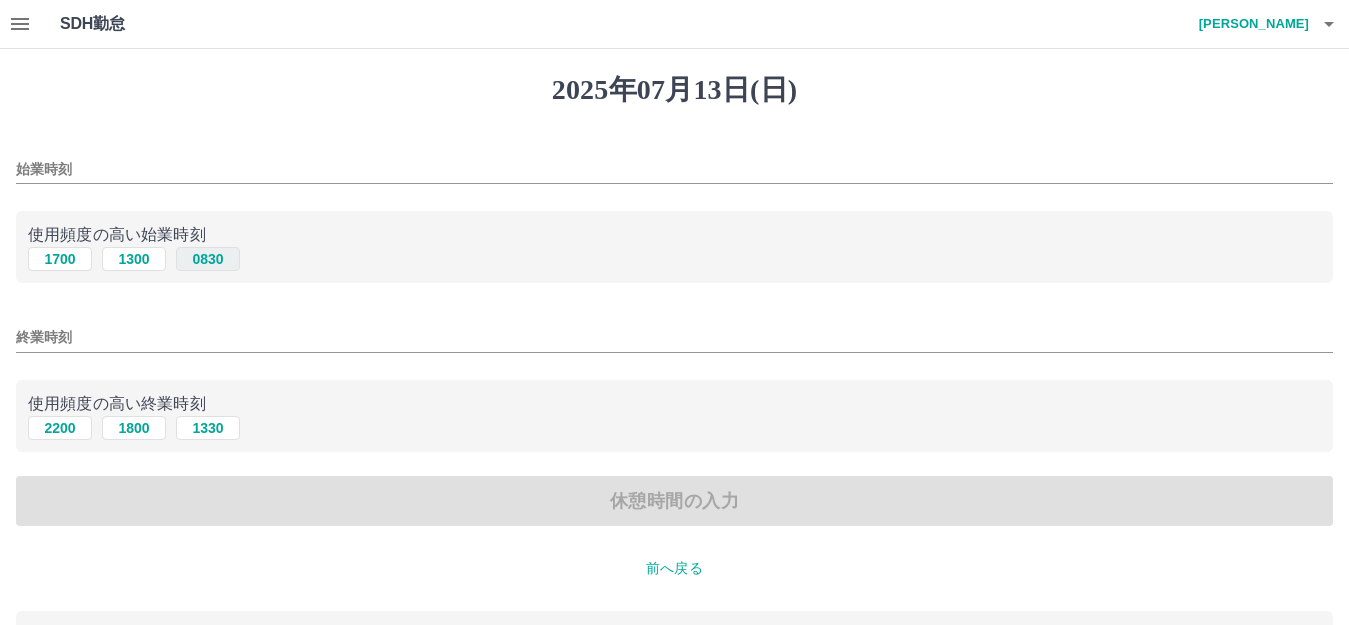 click on "0830" at bounding box center [208, 259] 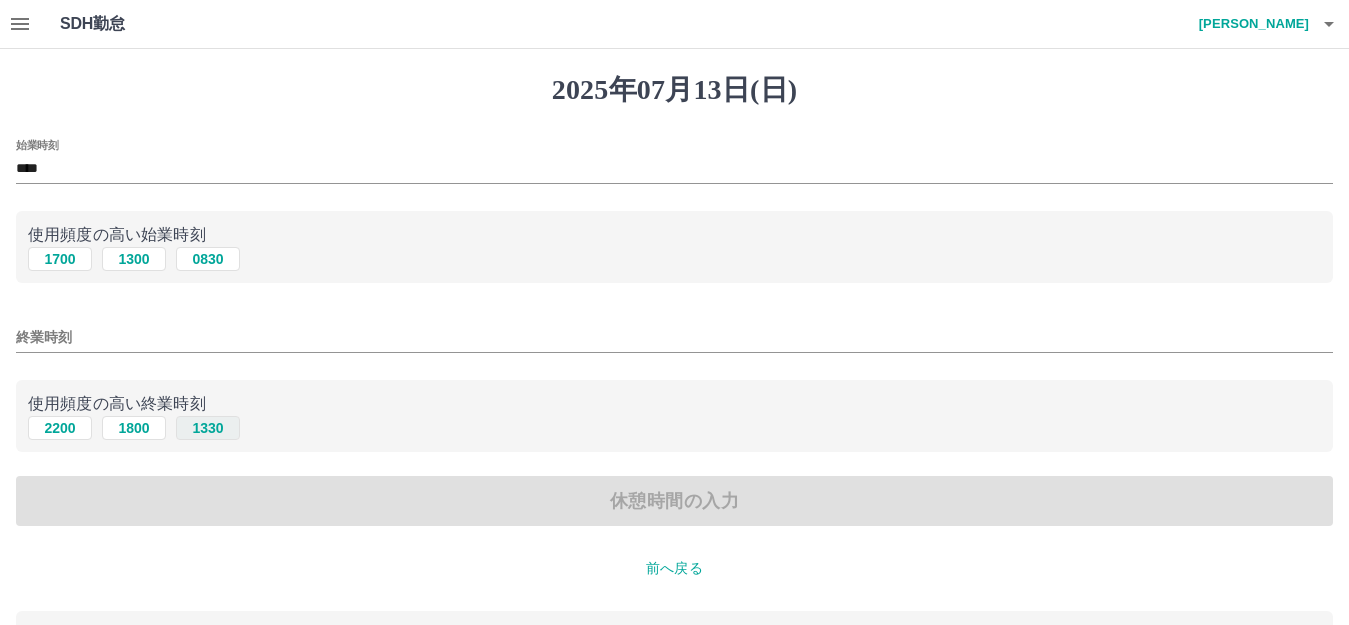 click on "1330" at bounding box center [208, 428] 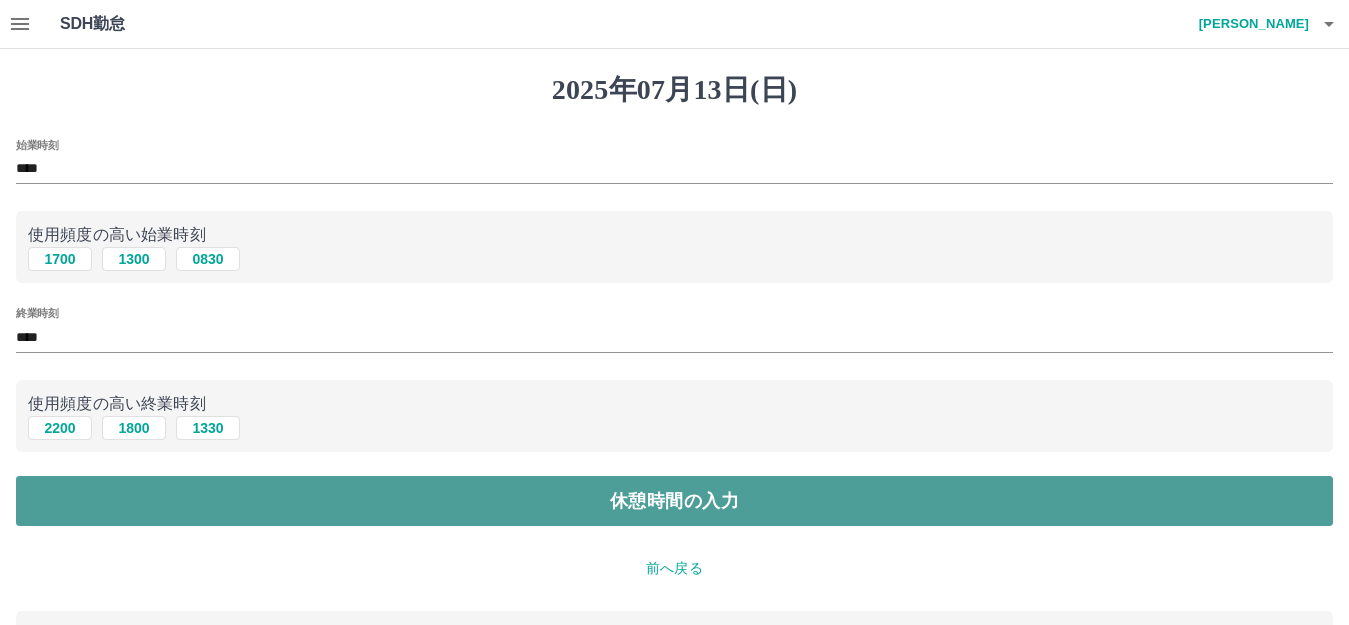 click on "休憩時間の入力" at bounding box center [674, 501] 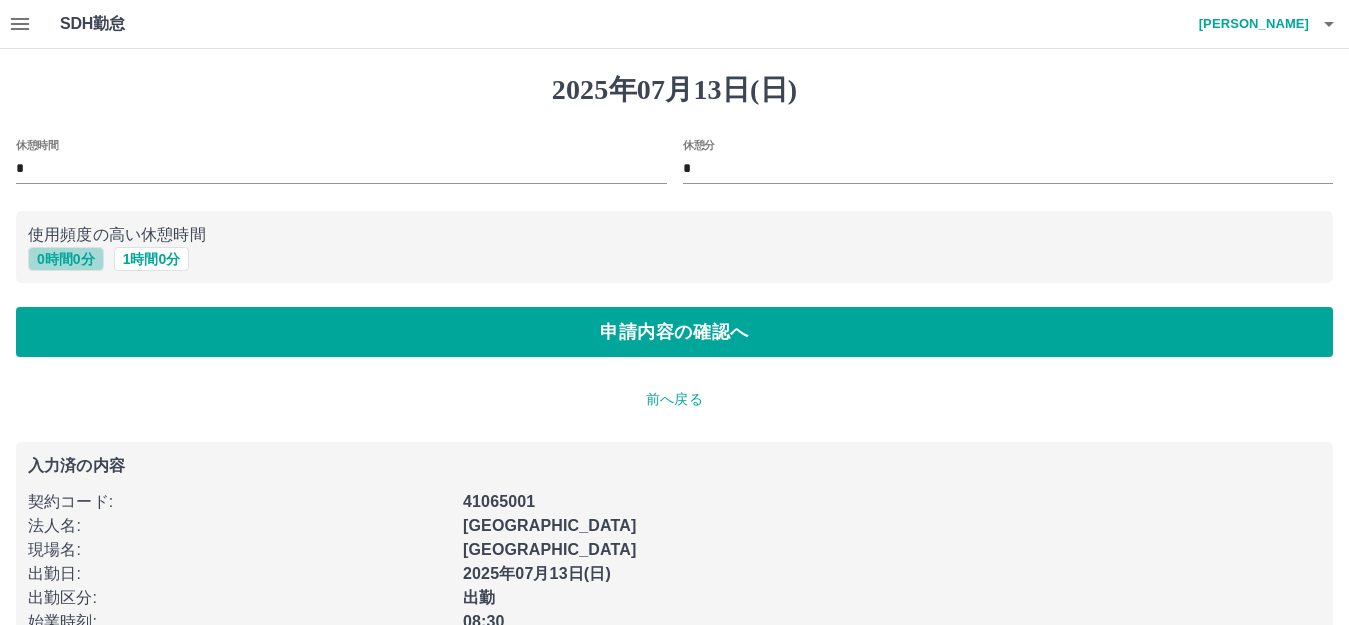 click on "0 時間 0 分" at bounding box center (66, 259) 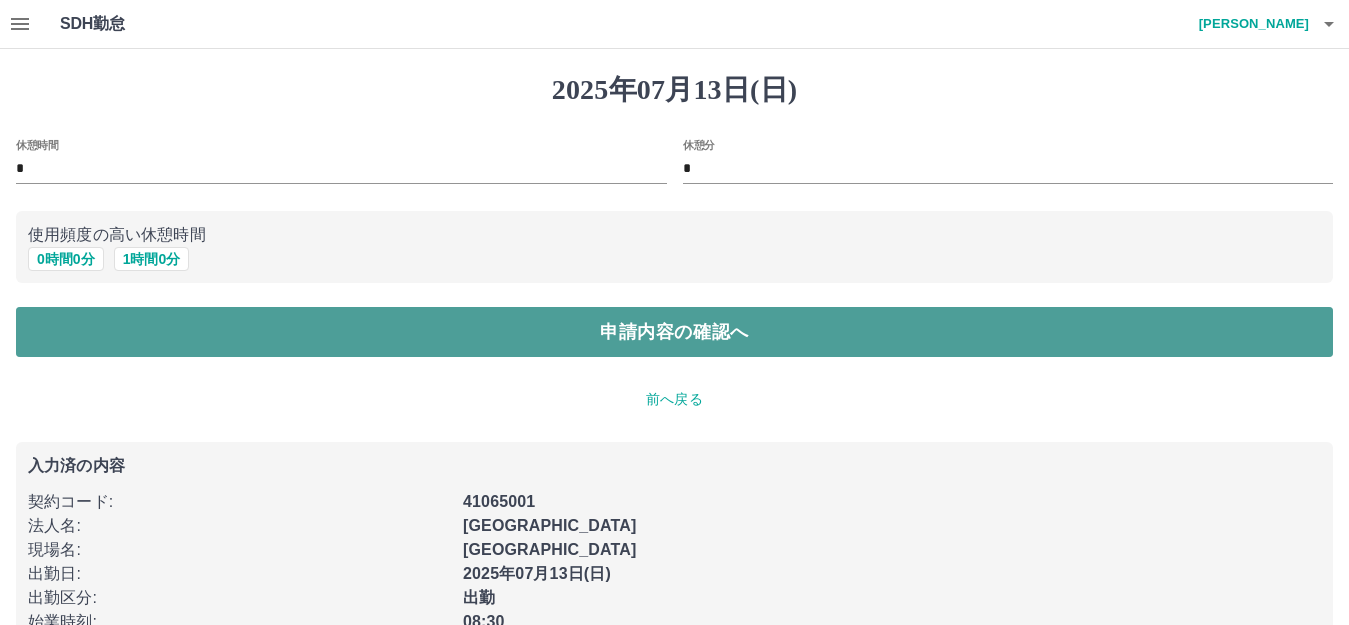 click on "申請内容の確認へ" at bounding box center (674, 332) 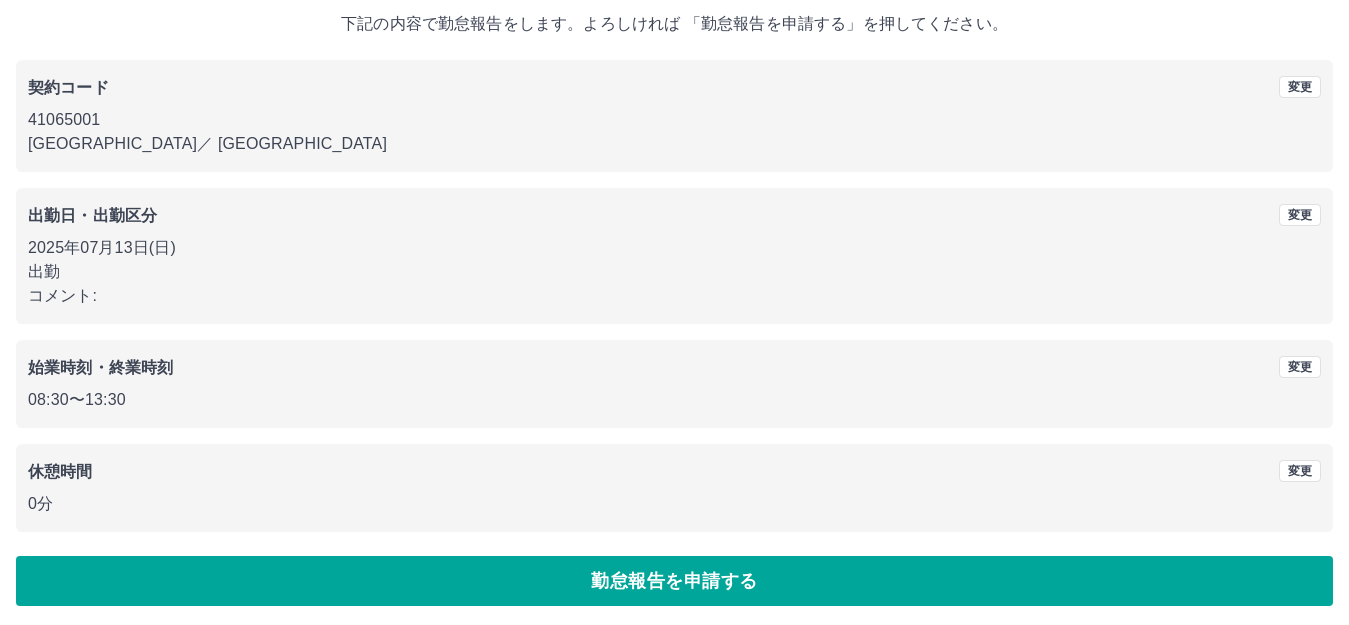 scroll, scrollTop: 124, scrollLeft: 0, axis: vertical 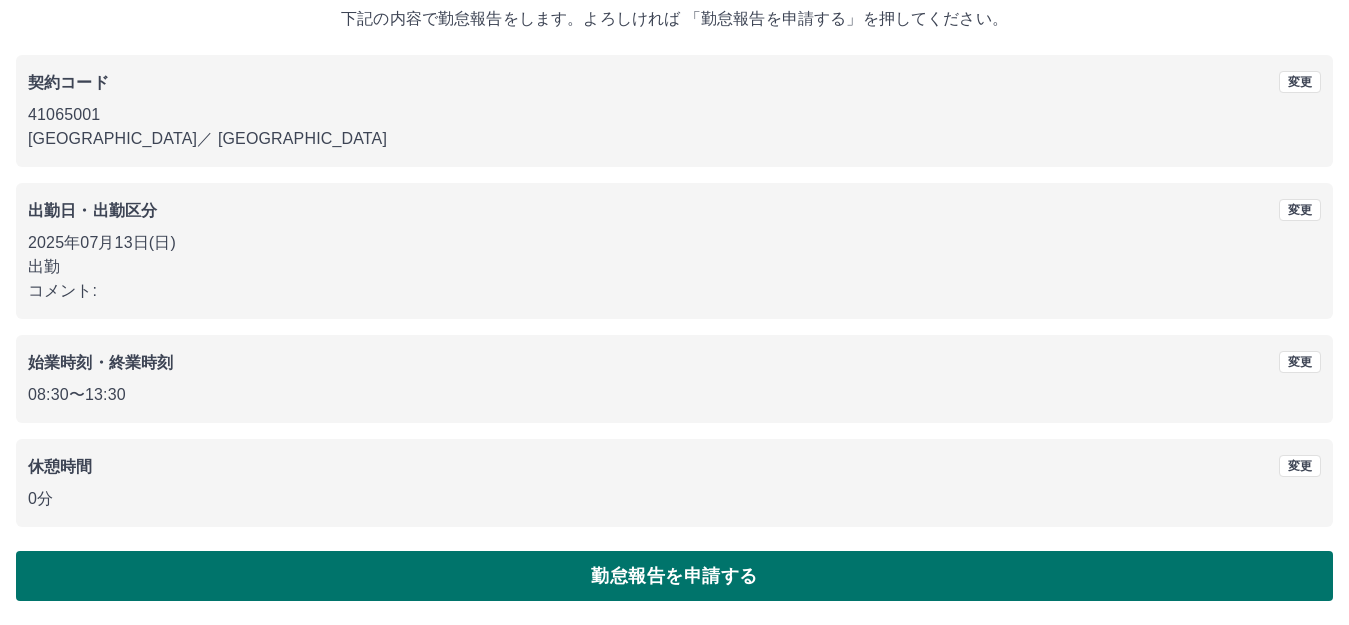 click on "勤怠報告を申請する" at bounding box center (674, 576) 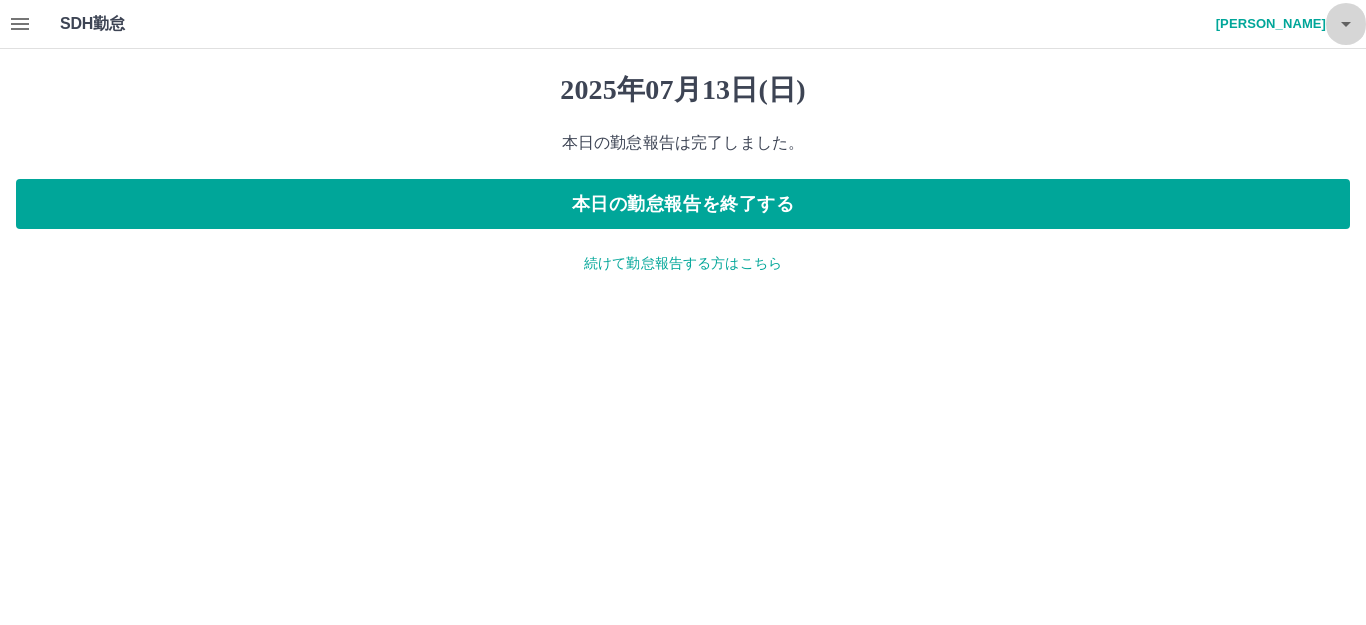 click 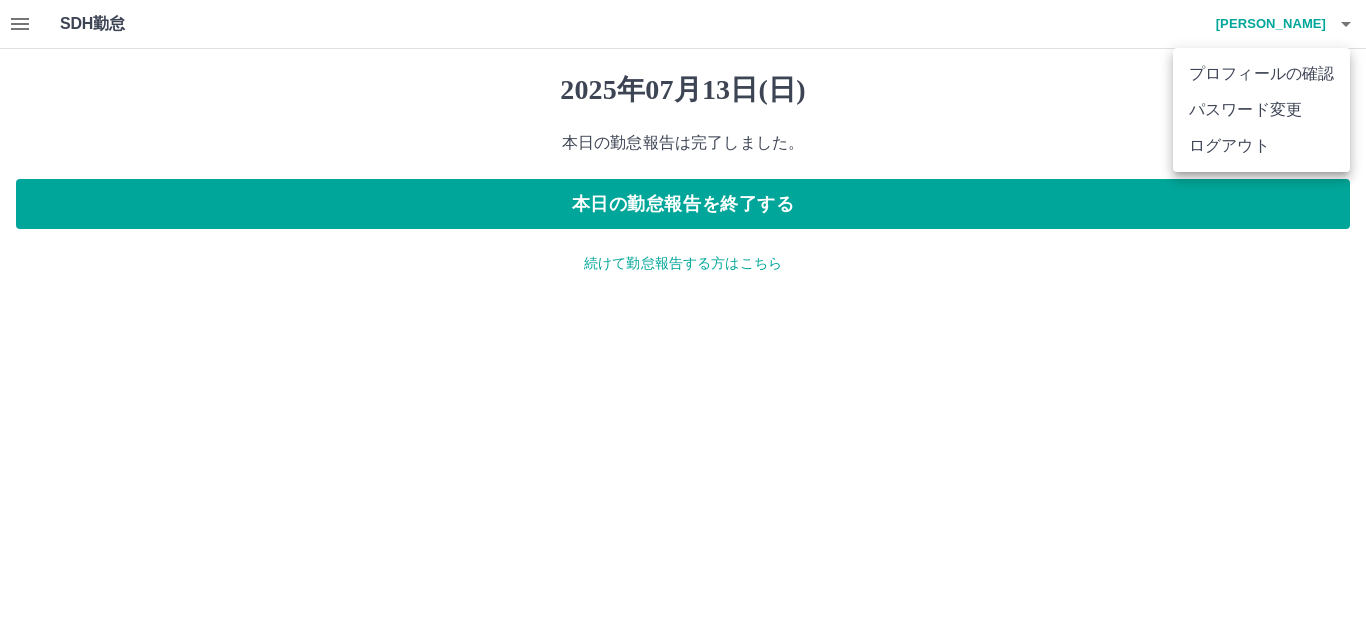 click at bounding box center [683, 312] 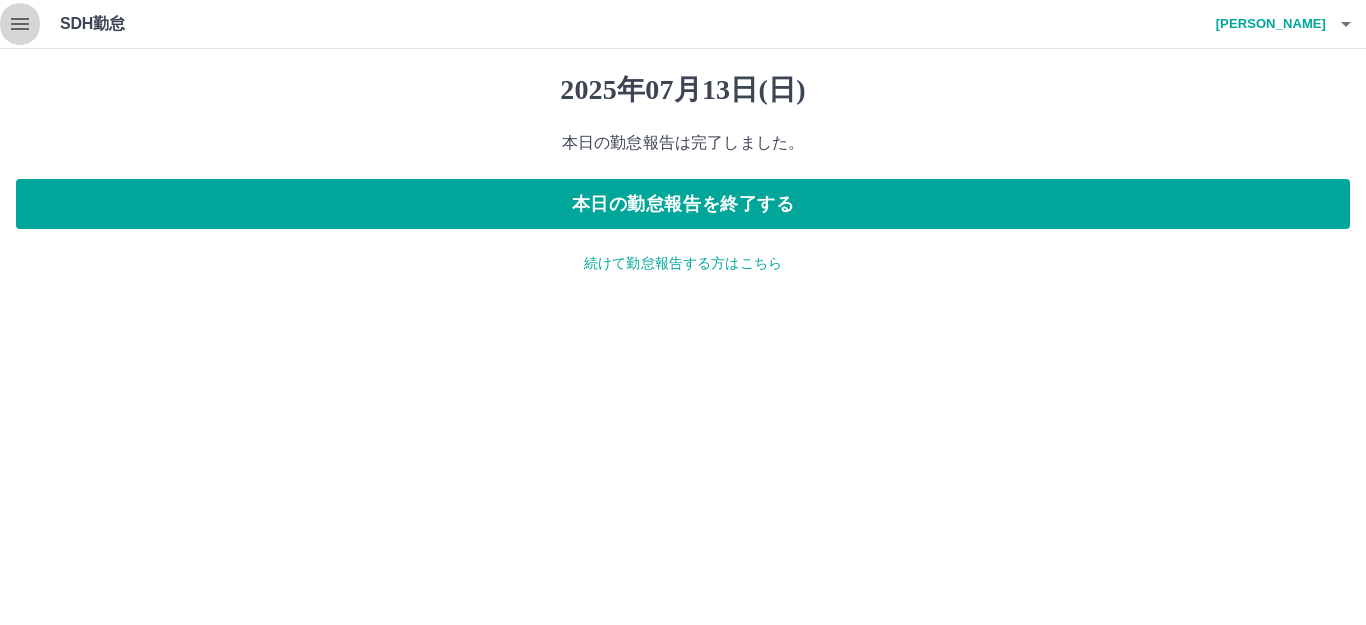 click at bounding box center (20, 24) 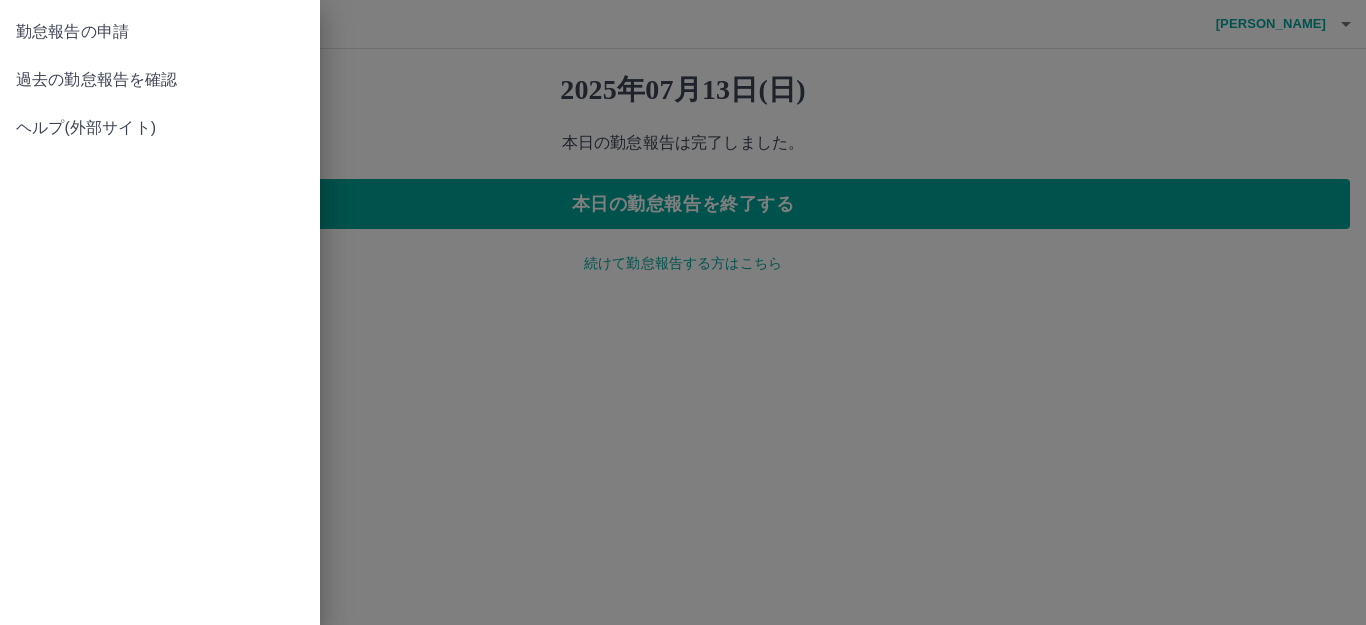 click on "過去の勤怠報告を確認" at bounding box center [160, 80] 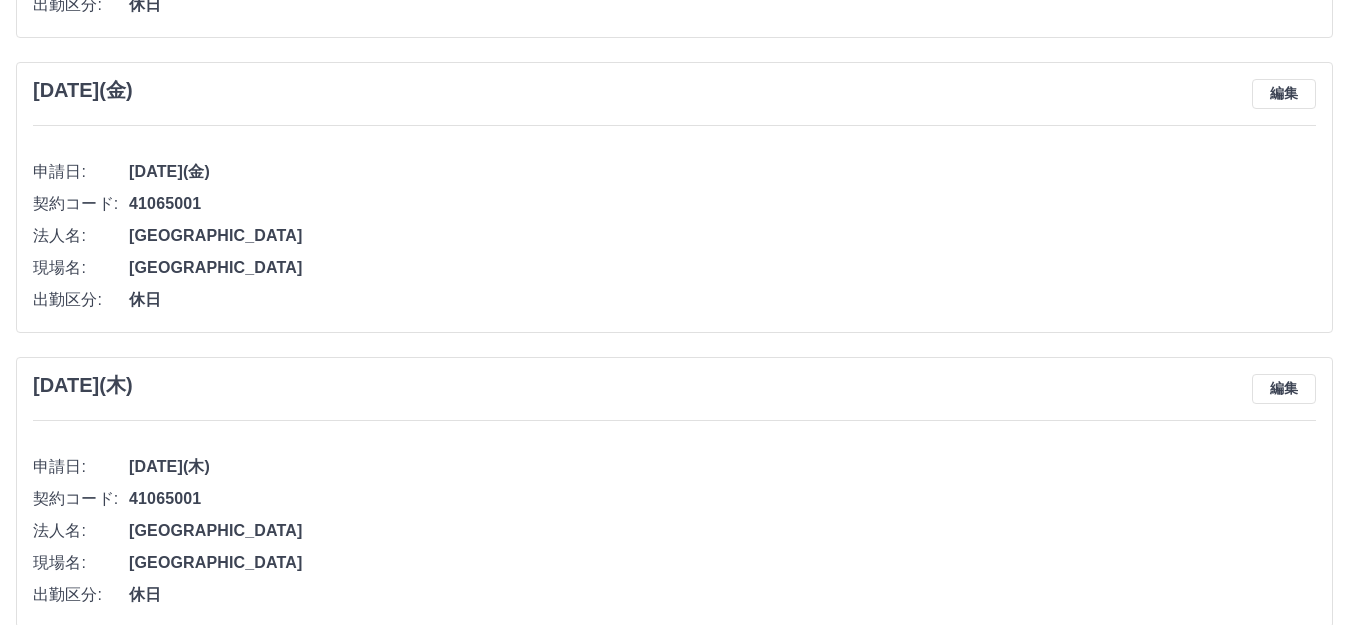 scroll, scrollTop: 1500, scrollLeft: 0, axis: vertical 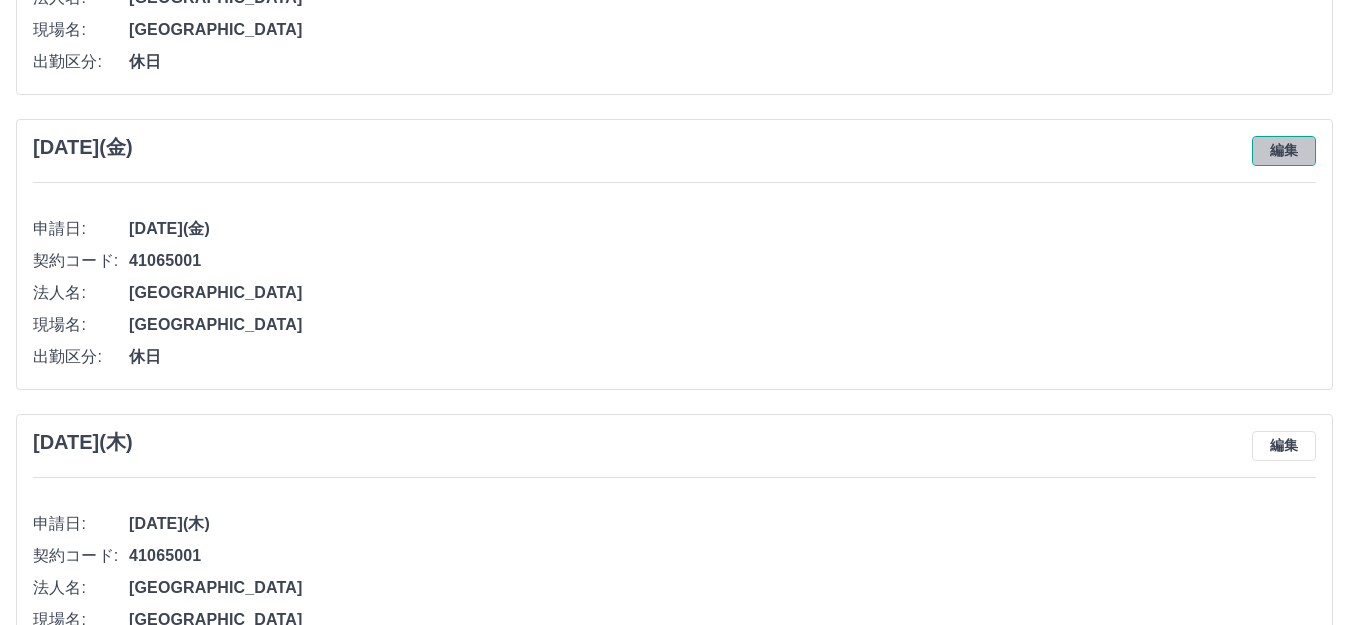 click on "編集" at bounding box center (1284, 151) 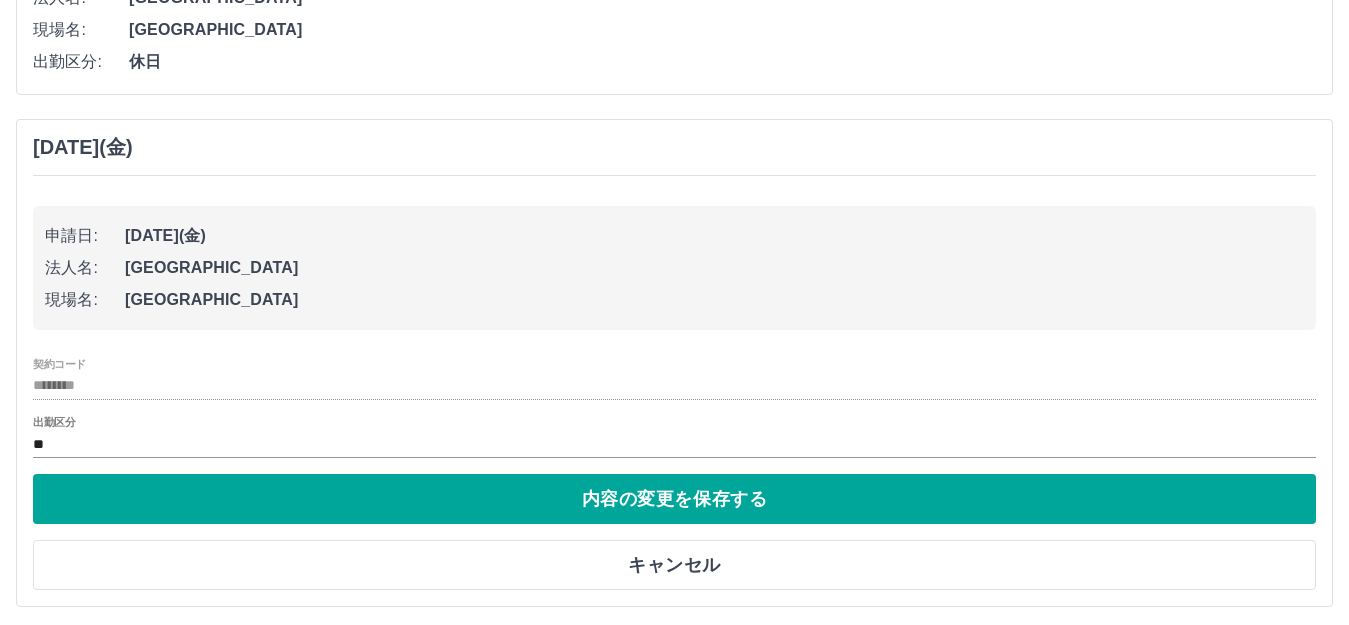 click on "出勤区分" at bounding box center [54, 422] 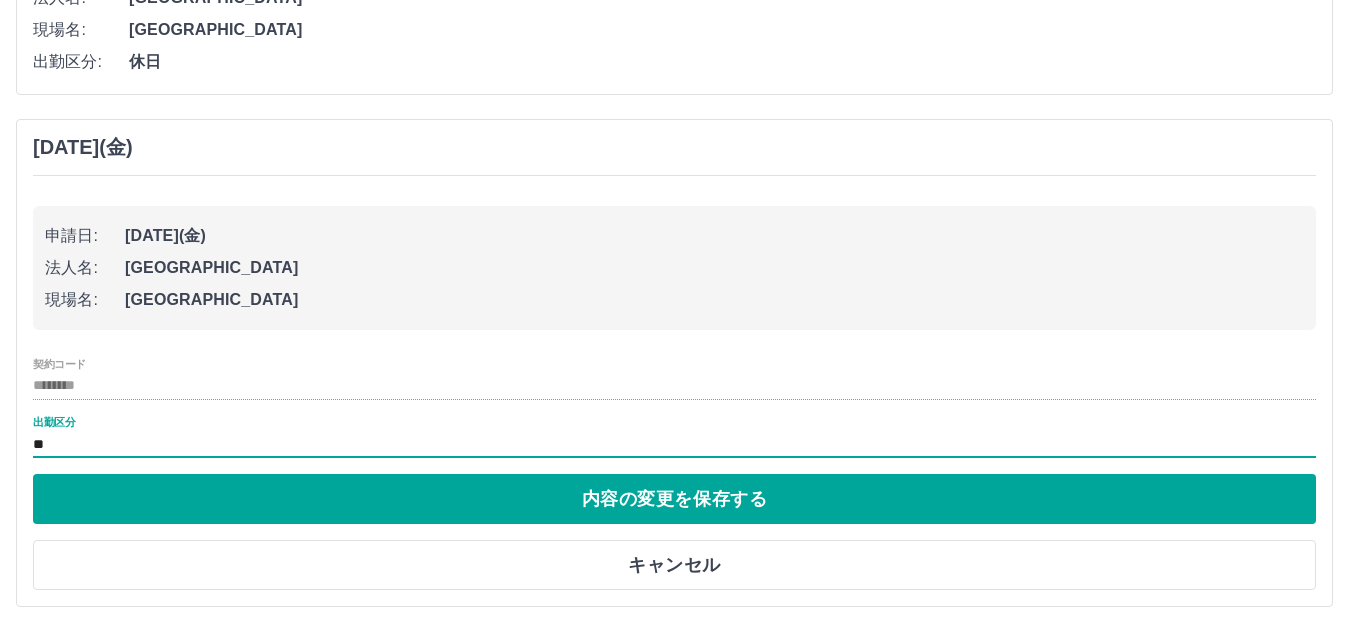 click on "世田谷区立保健医療福祉総合プラザ" at bounding box center (714, 300) 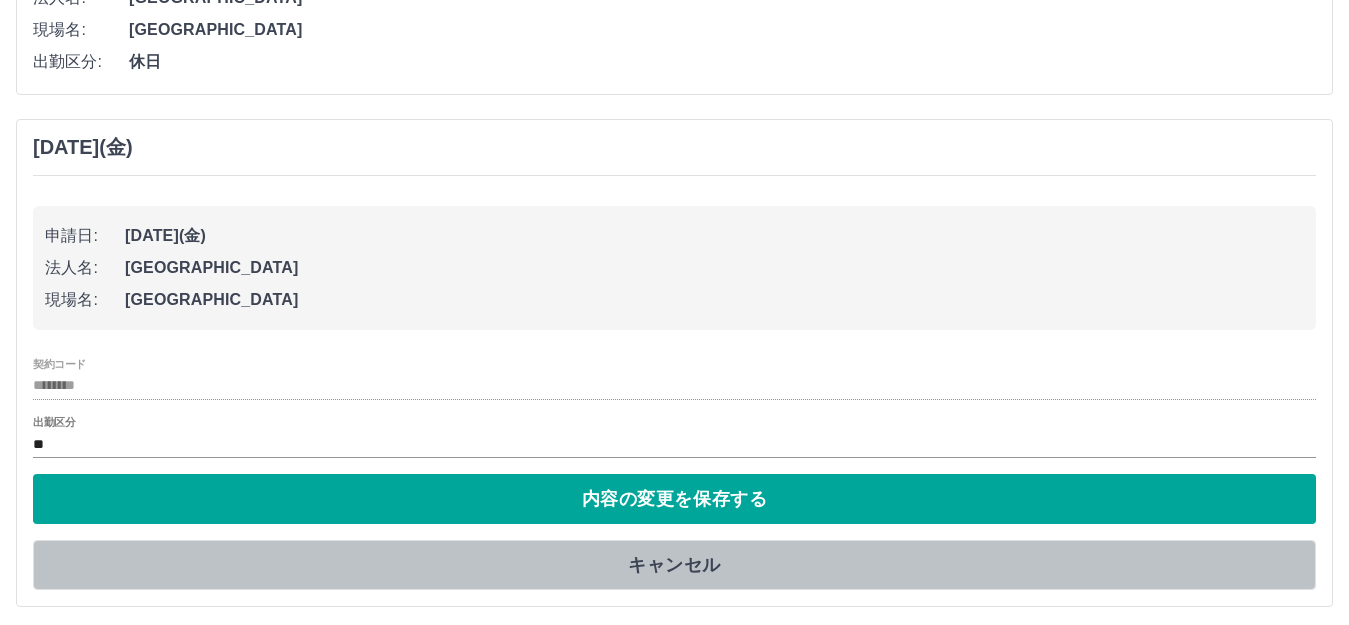 click on "キャンセル" at bounding box center (674, 565) 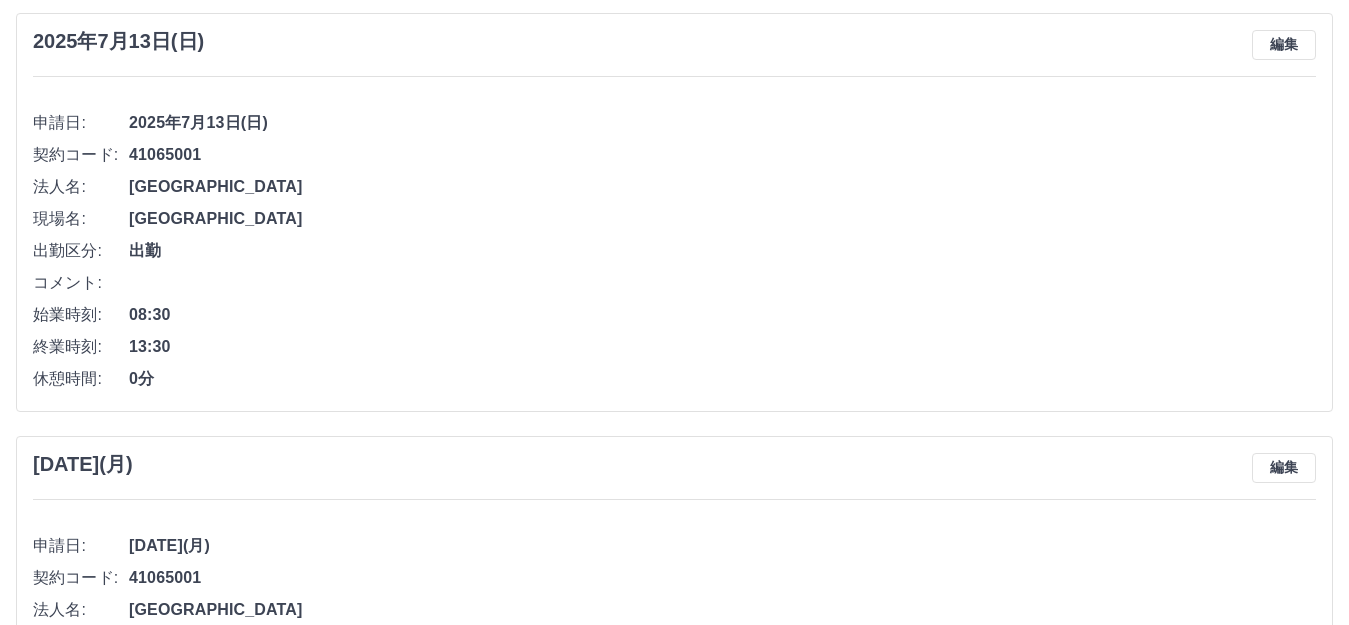 scroll, scrollTop: 0, scrollLeft: 0, axis: both 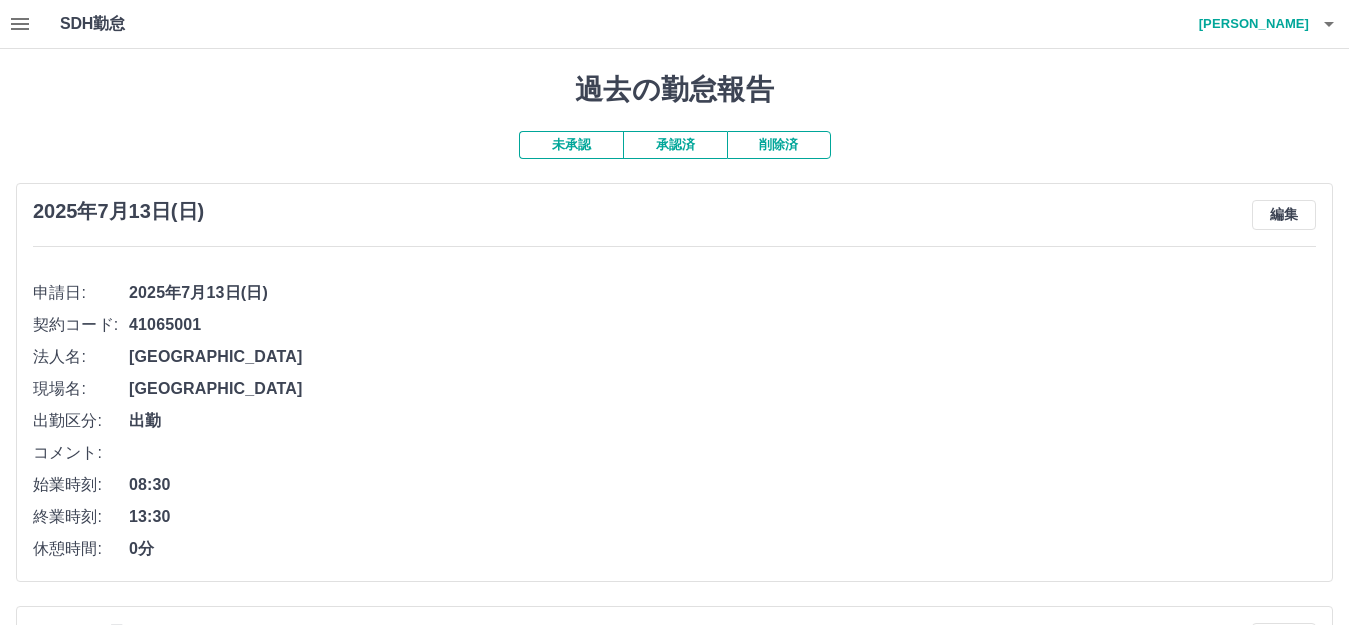click on "承認済" at bounding box center (675, 145) 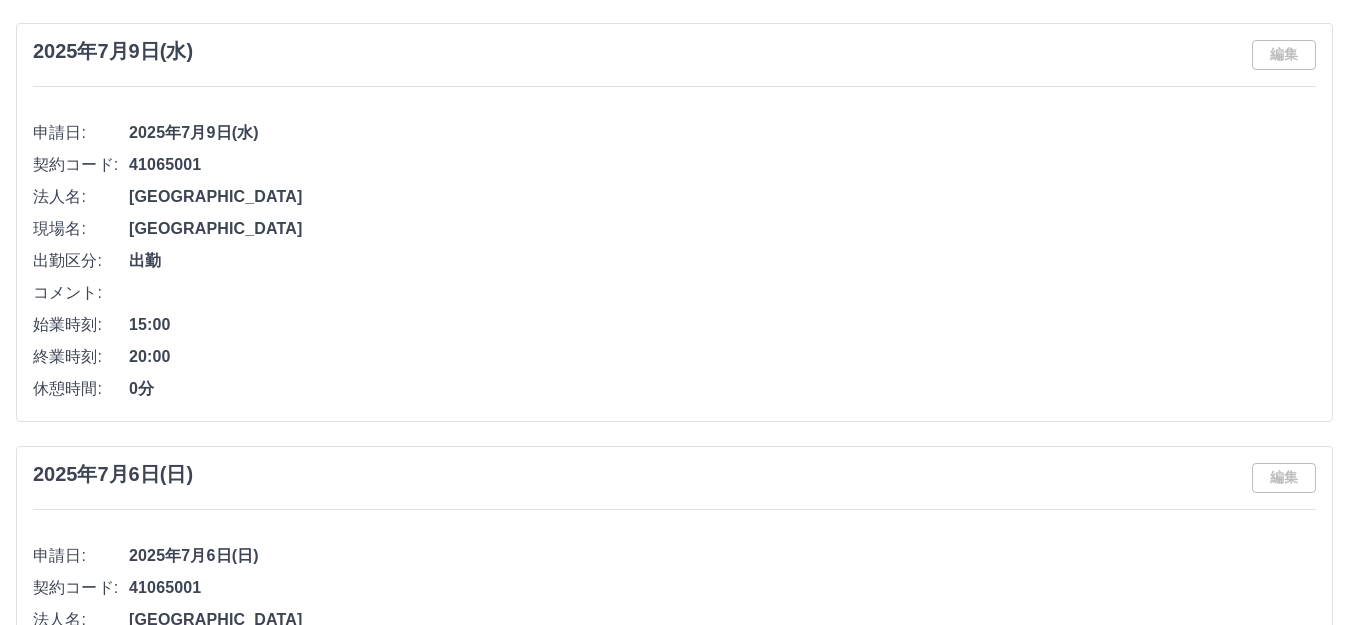 scroll, scrollTop: 0, scrollLeft: 0, axis: both 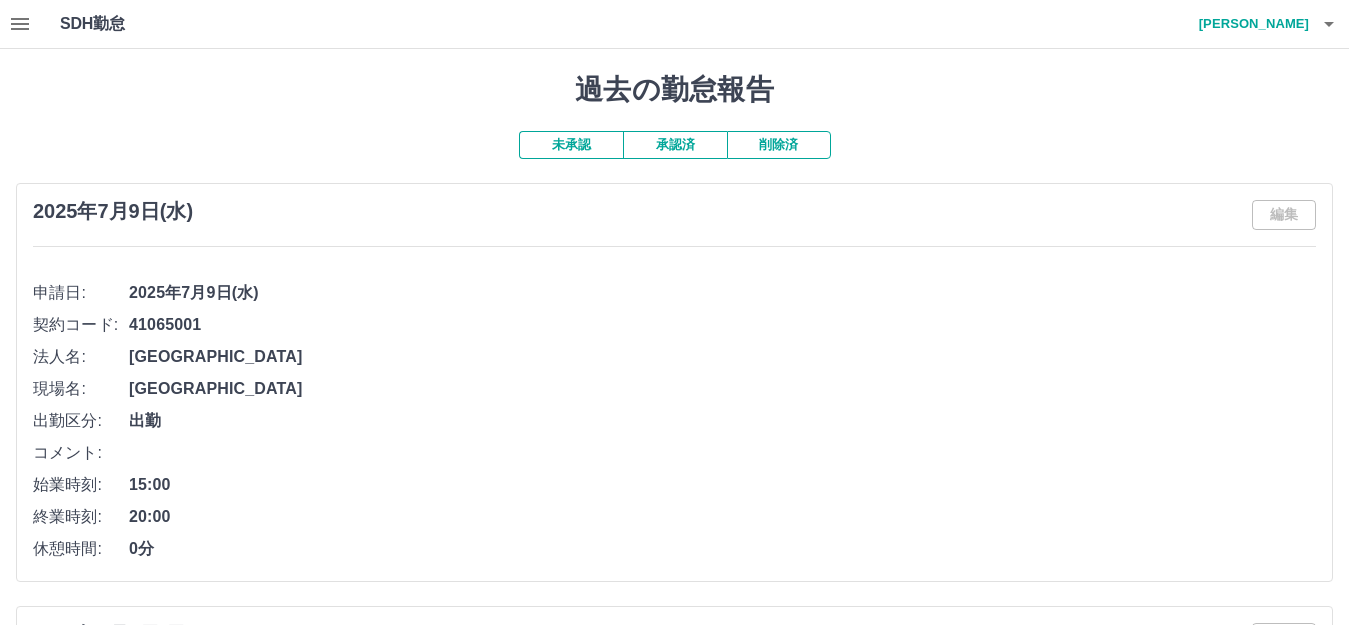 click on "未承認" at bounding box center (571, 145) 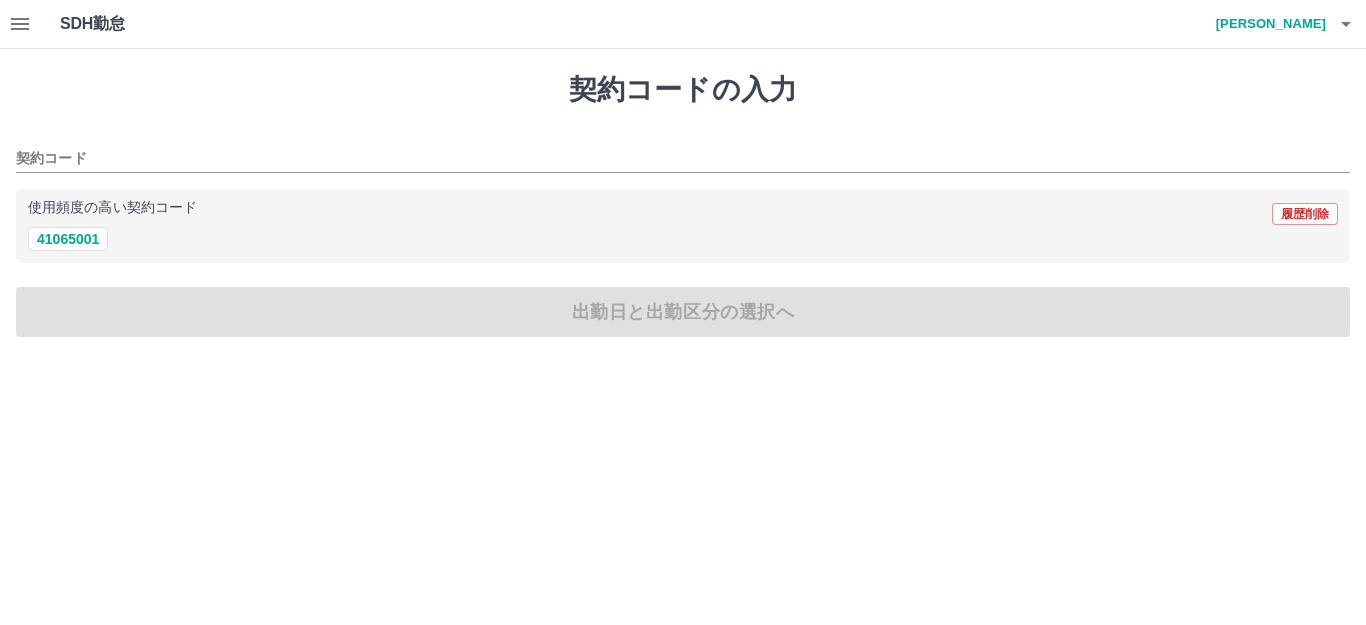 scroll, scrollTop: 0, scrollLeft: 0, axis: both 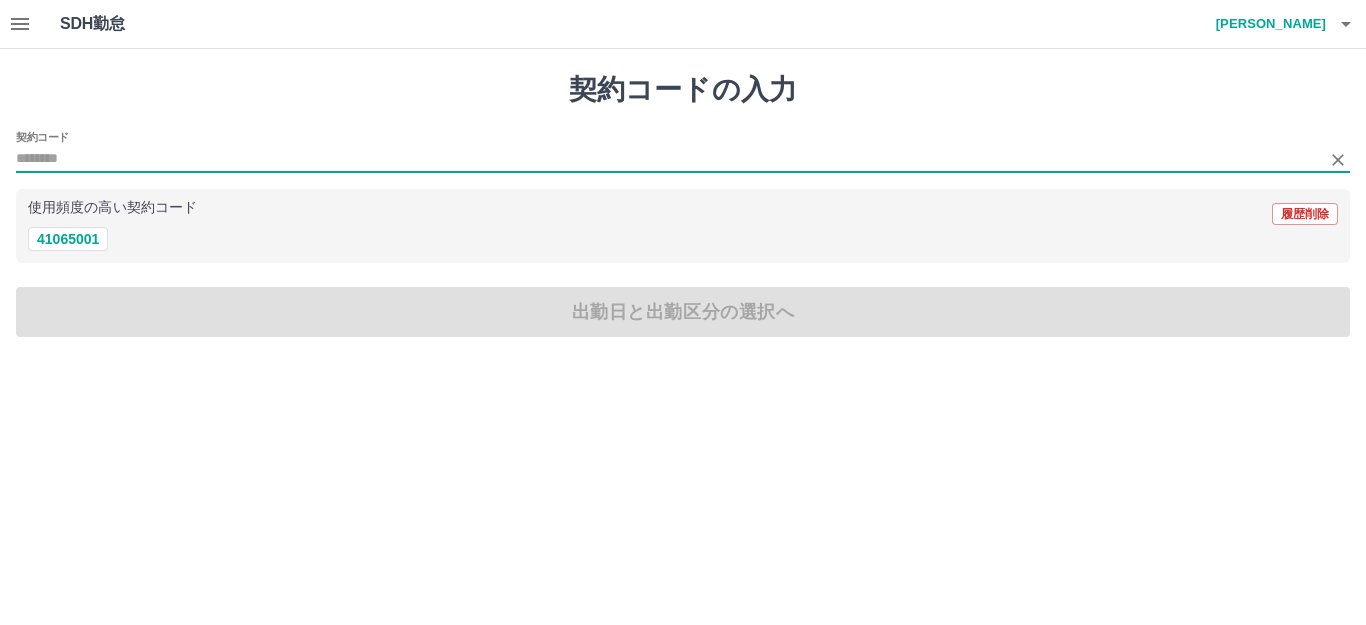 click on "契約コード" at bounding box center (668, 159) 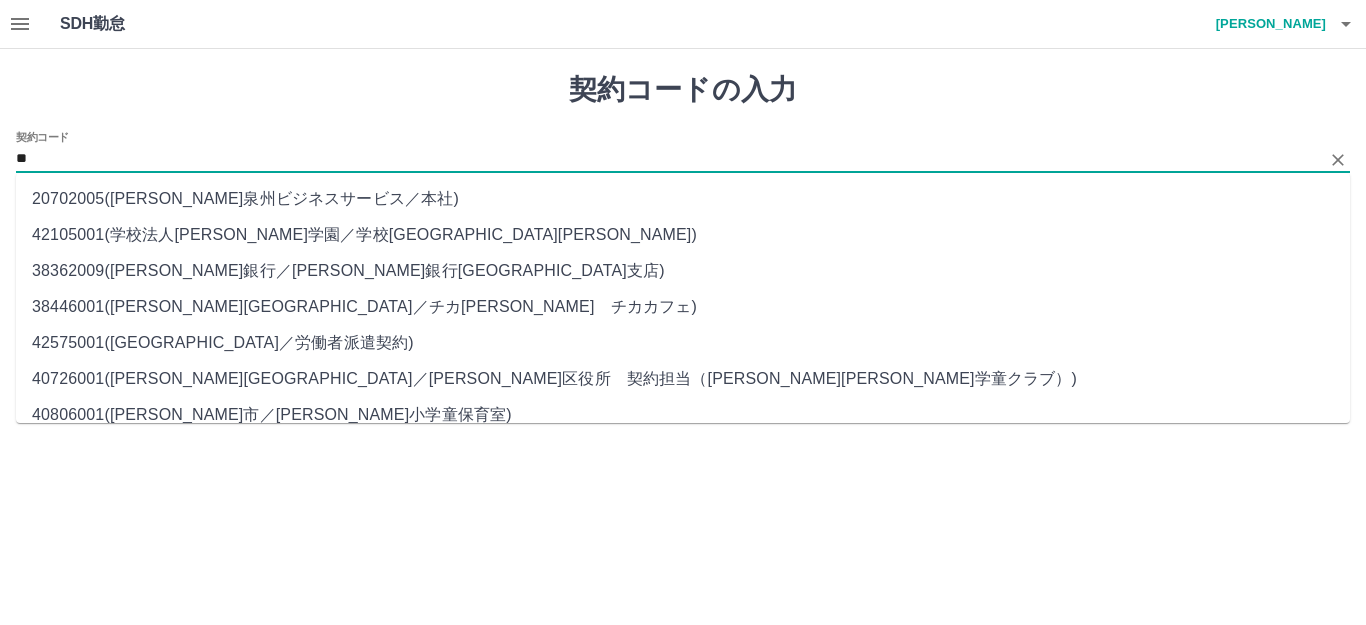 type on "*" 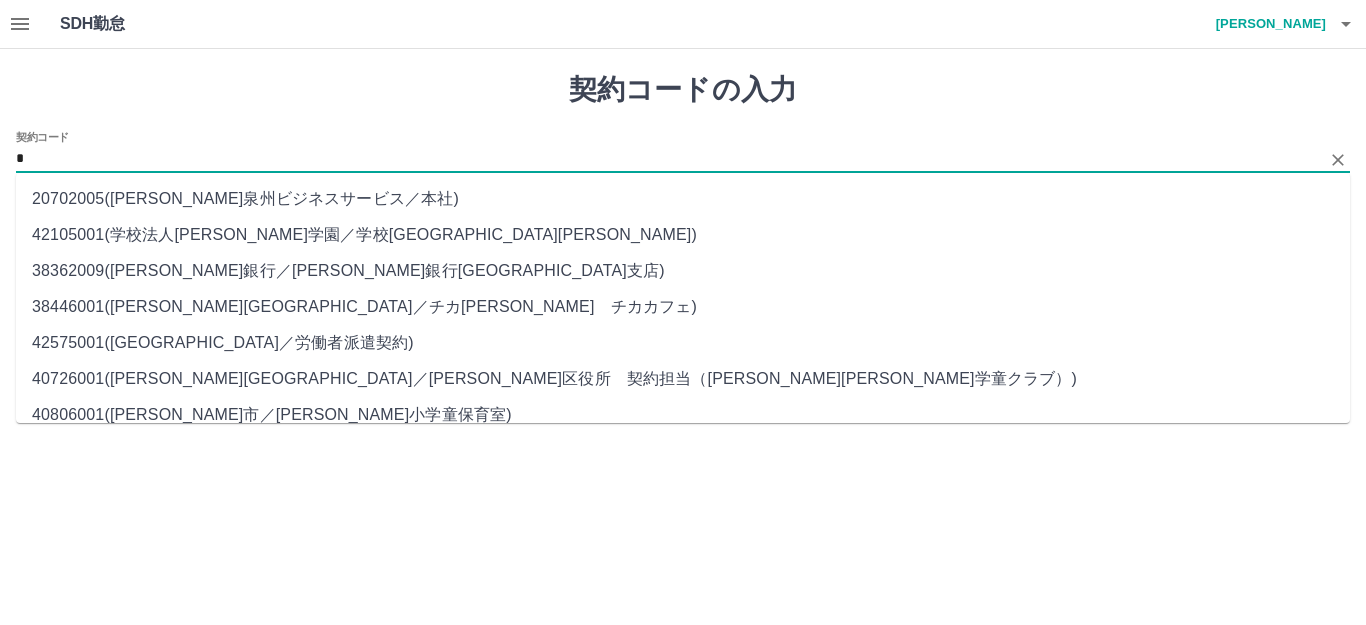 type 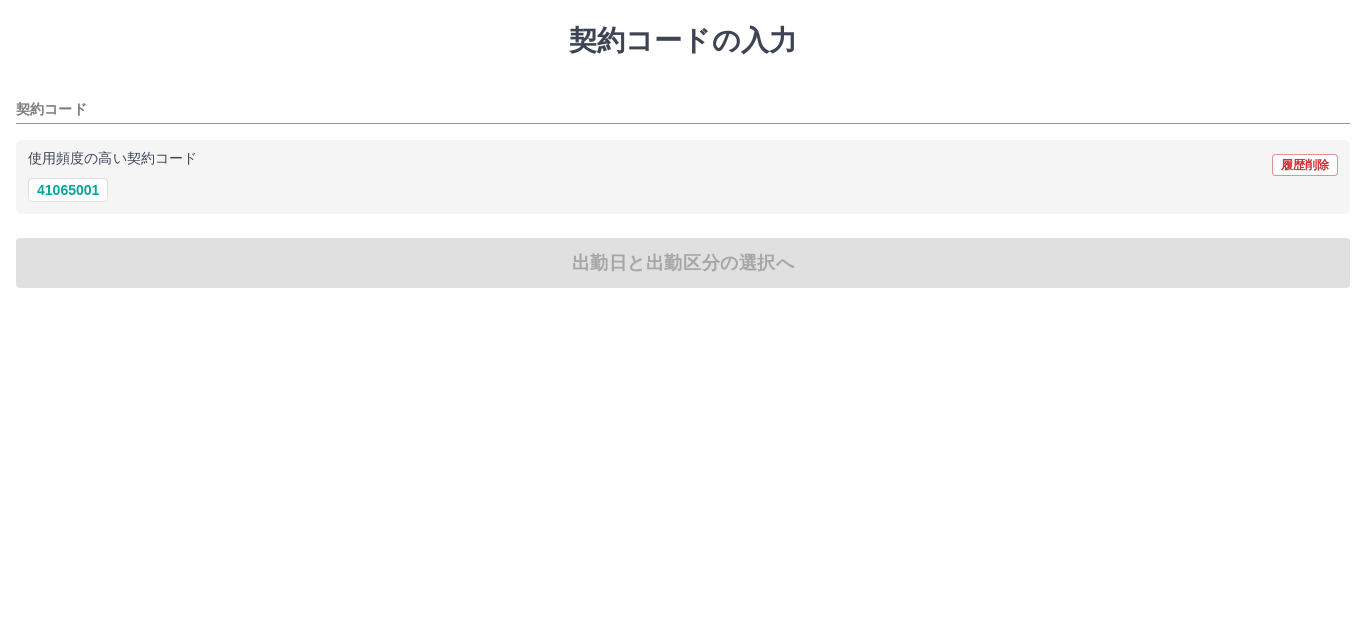 scroll, scrollTop: 0, scrollLeft: 0, axis: both 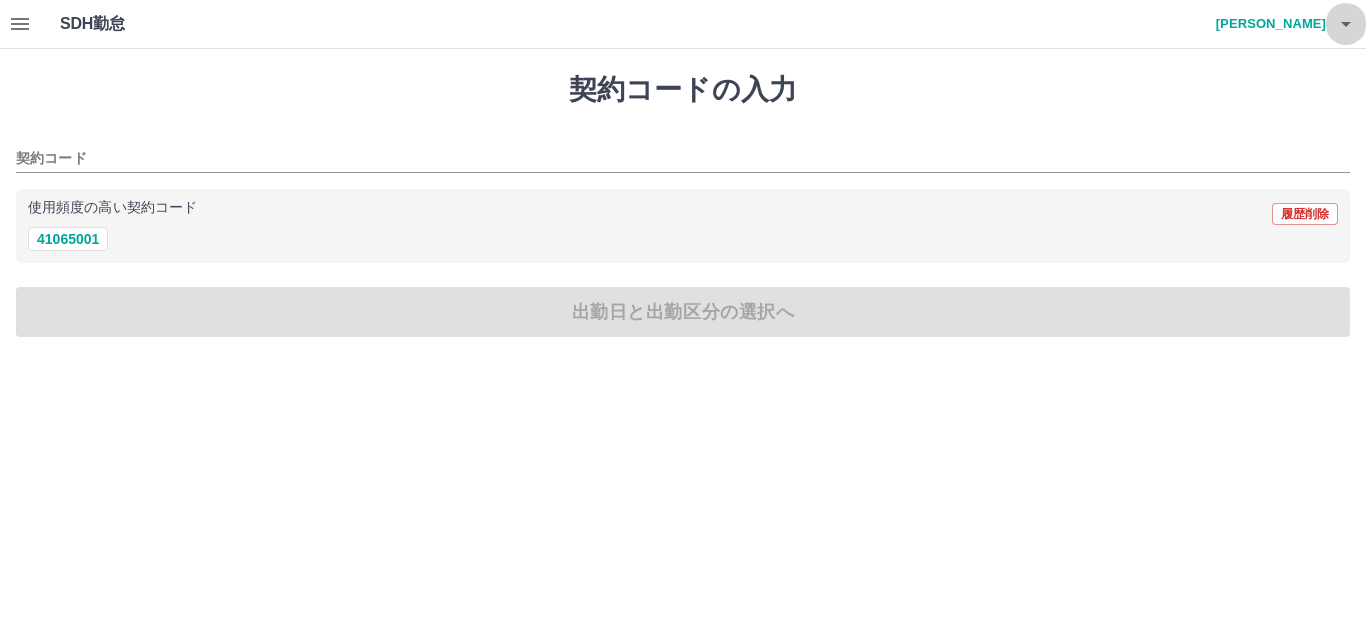 click 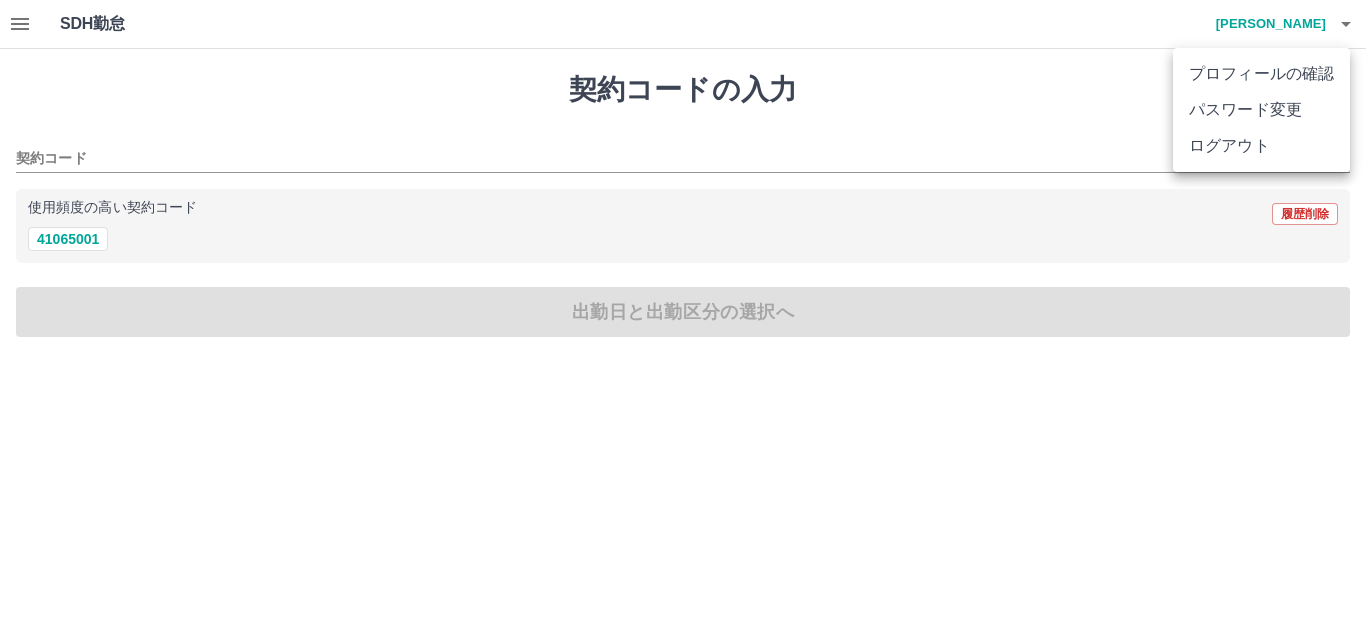 click on "ログアウト" at bounding box center [1261, 146] 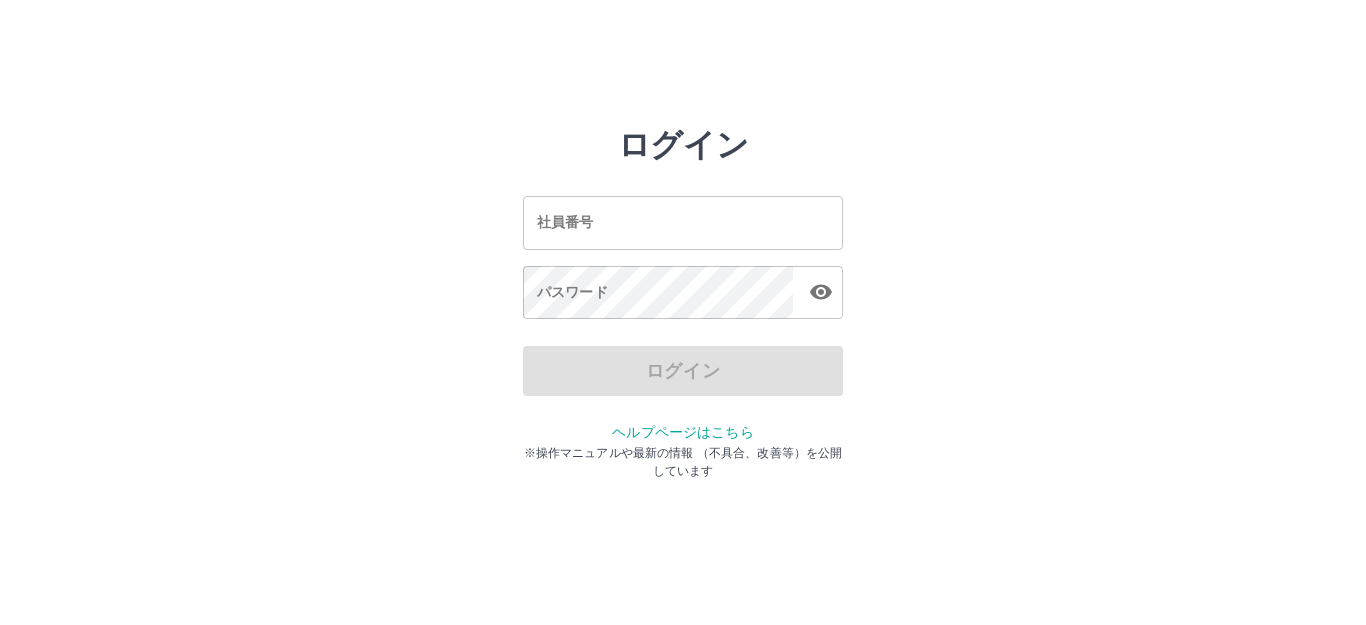 scroll, scrollTop: 0, scrollLeft: 0, axis: both 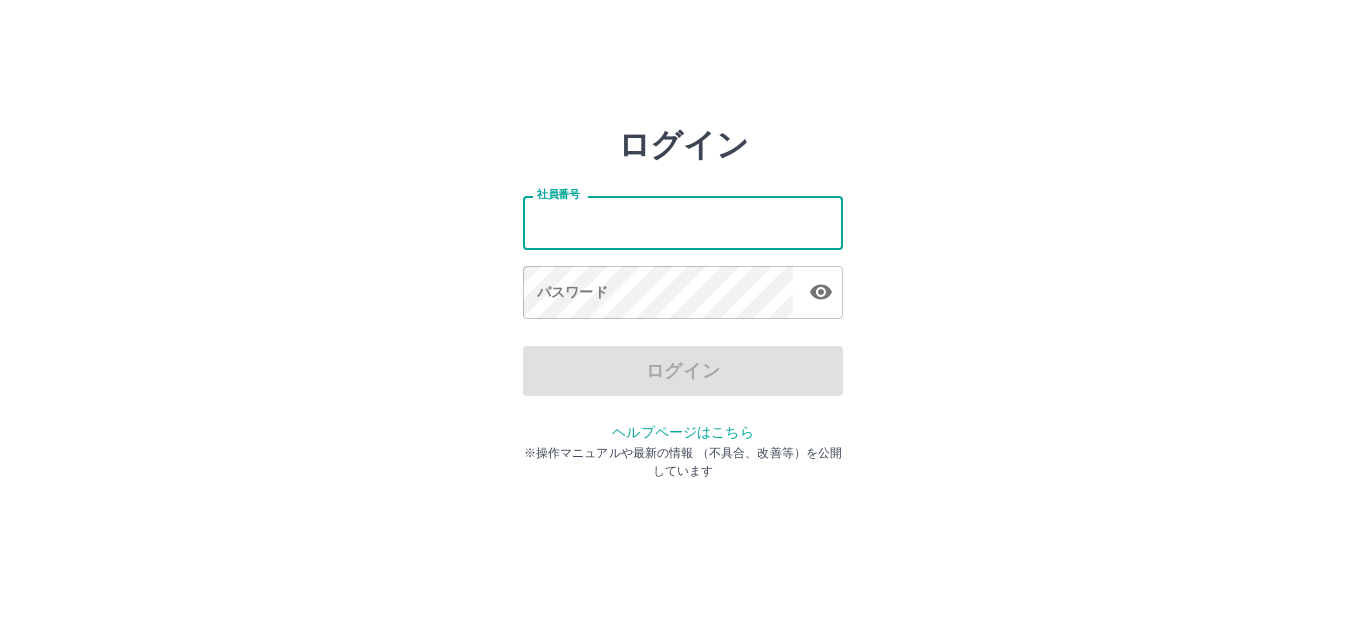 click on "社員番号" at bounding box center (683, 222) 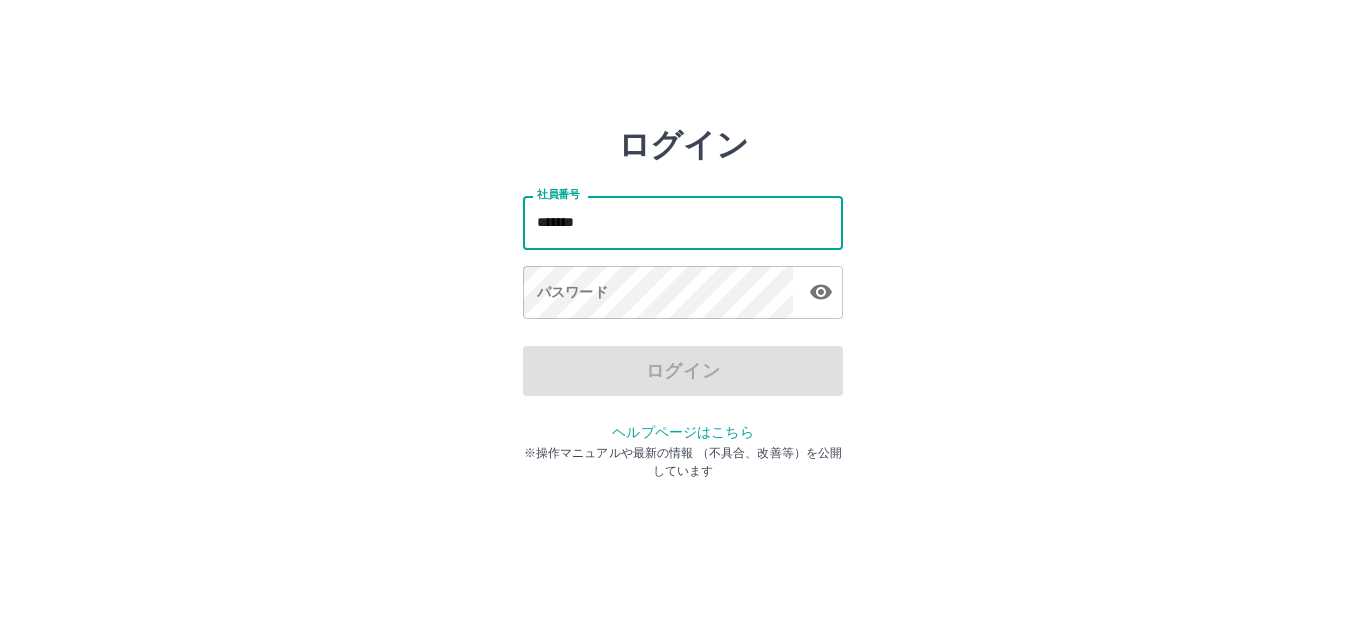 type on "*******" 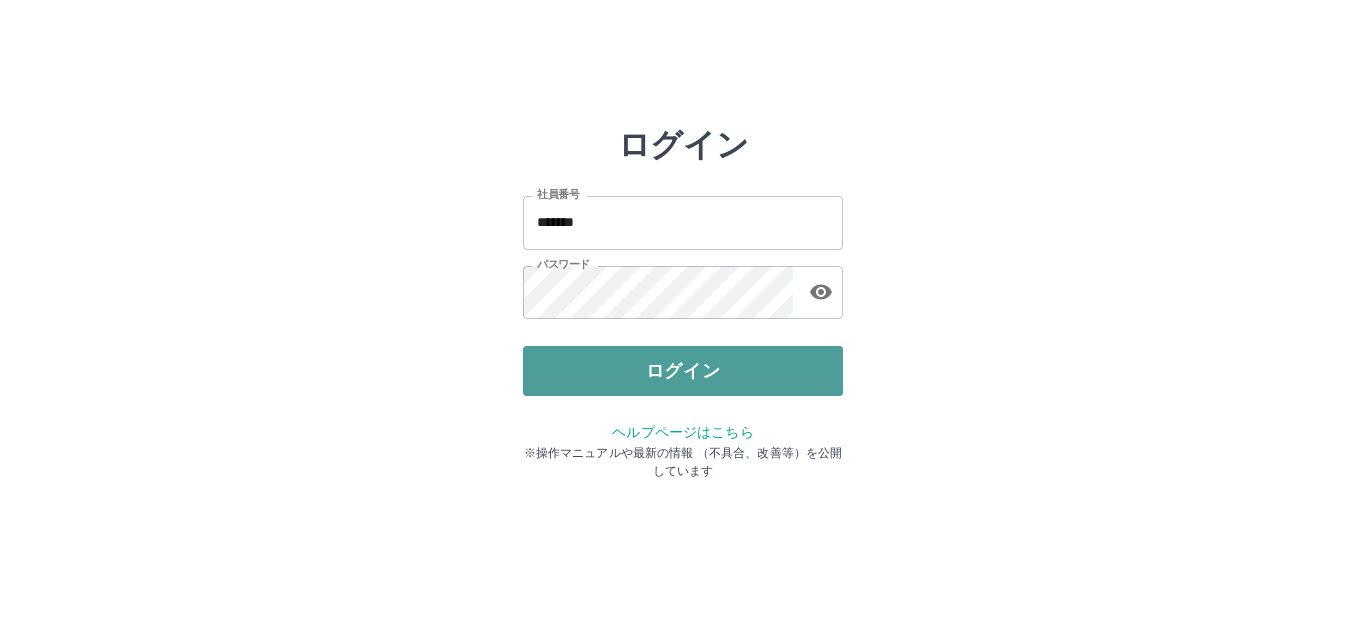 drag, startPoint x: 671, startPoint y: 365, endPoint x: 648, endPoint y: 364, distance: 23.021729 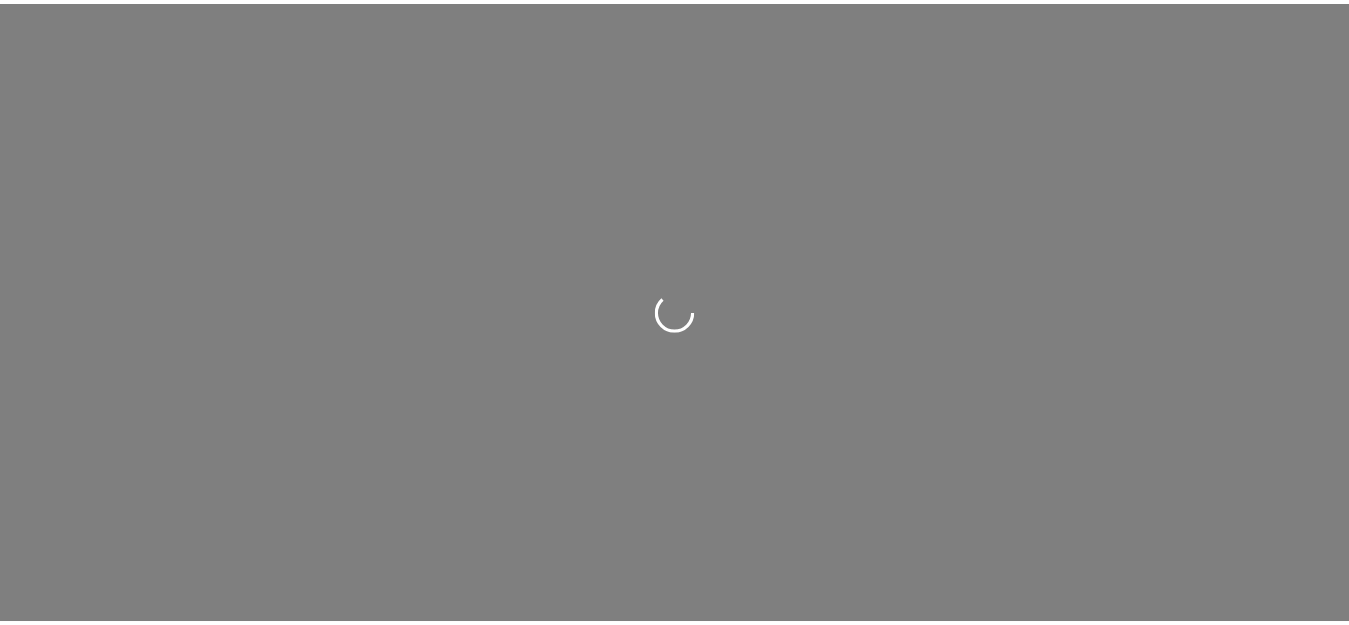 scroll, scrollTop: 0, scrollLeft: 0, axis: both 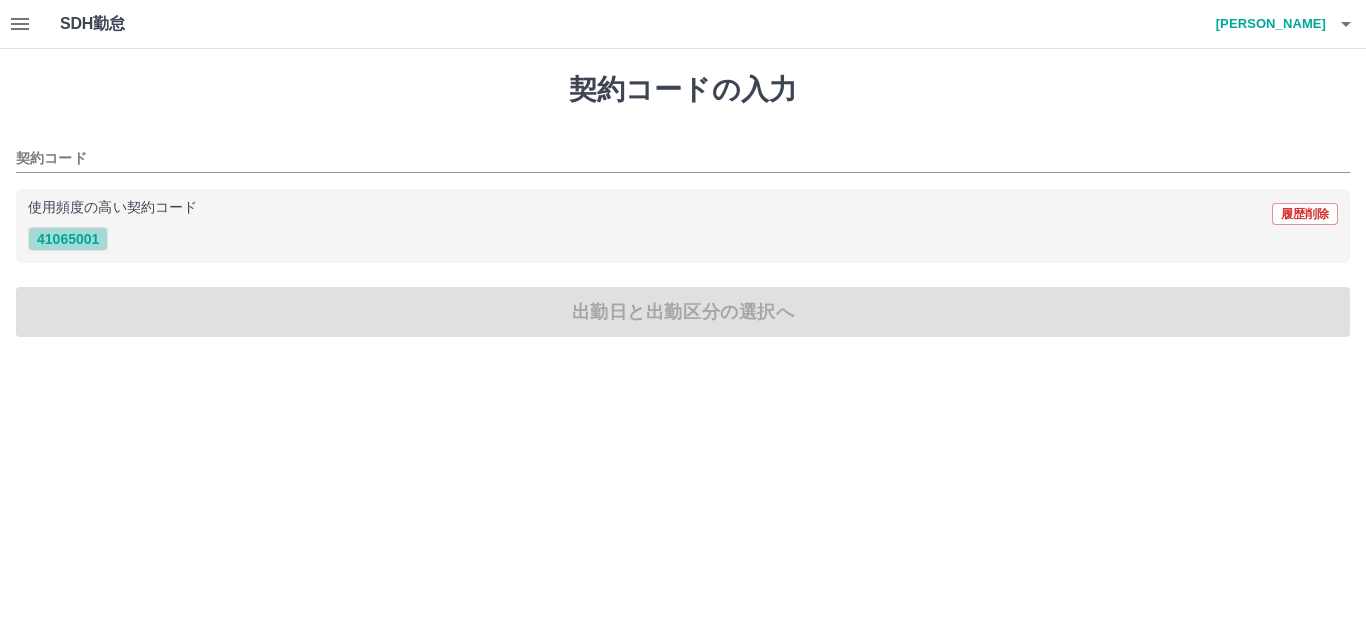 click on "41065001" at bounding box center [68, 239] 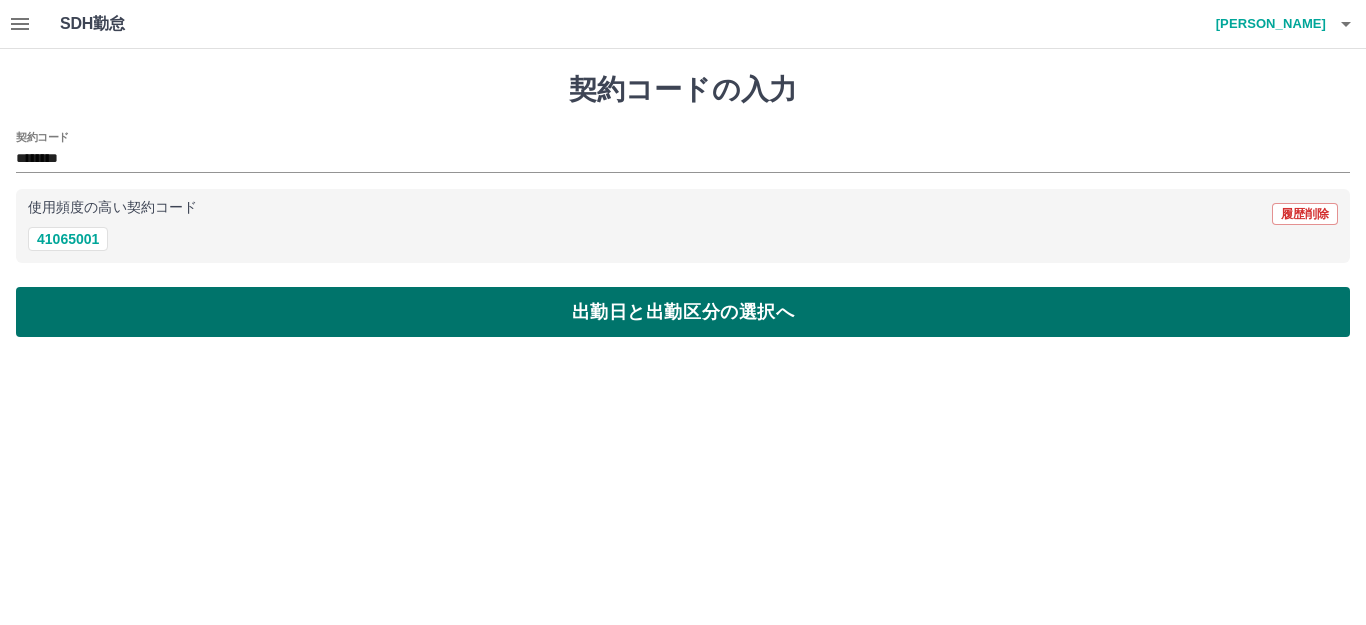 click on "出勤日と出勤区分の選択へ" at bounding box center [683, 312] 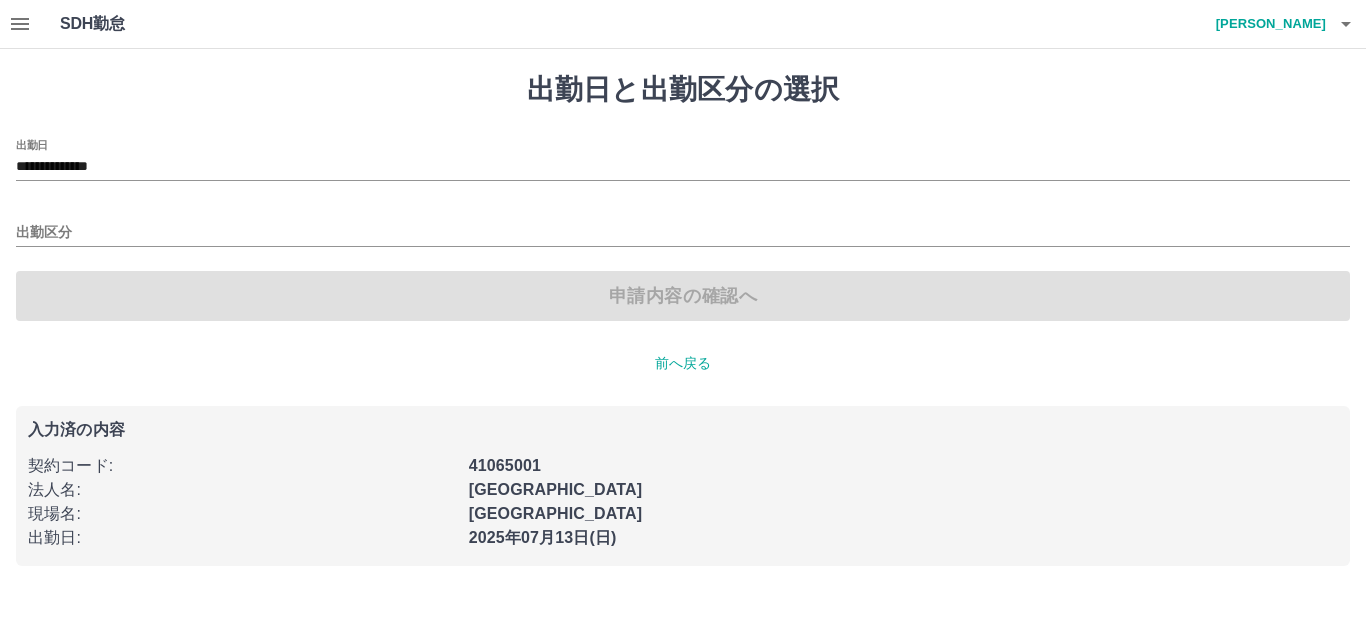 click on "出勤区分" at bounding box center [683, 226] 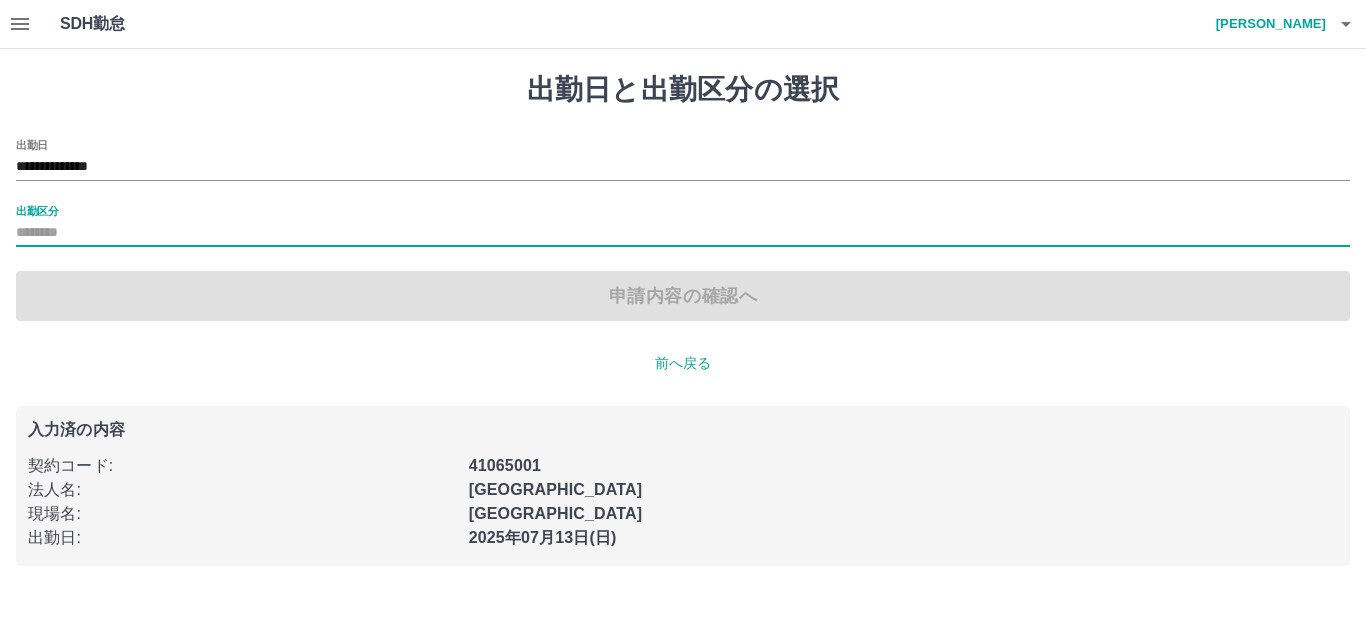 click on "出勤区分" at bounding box center [683, 233] 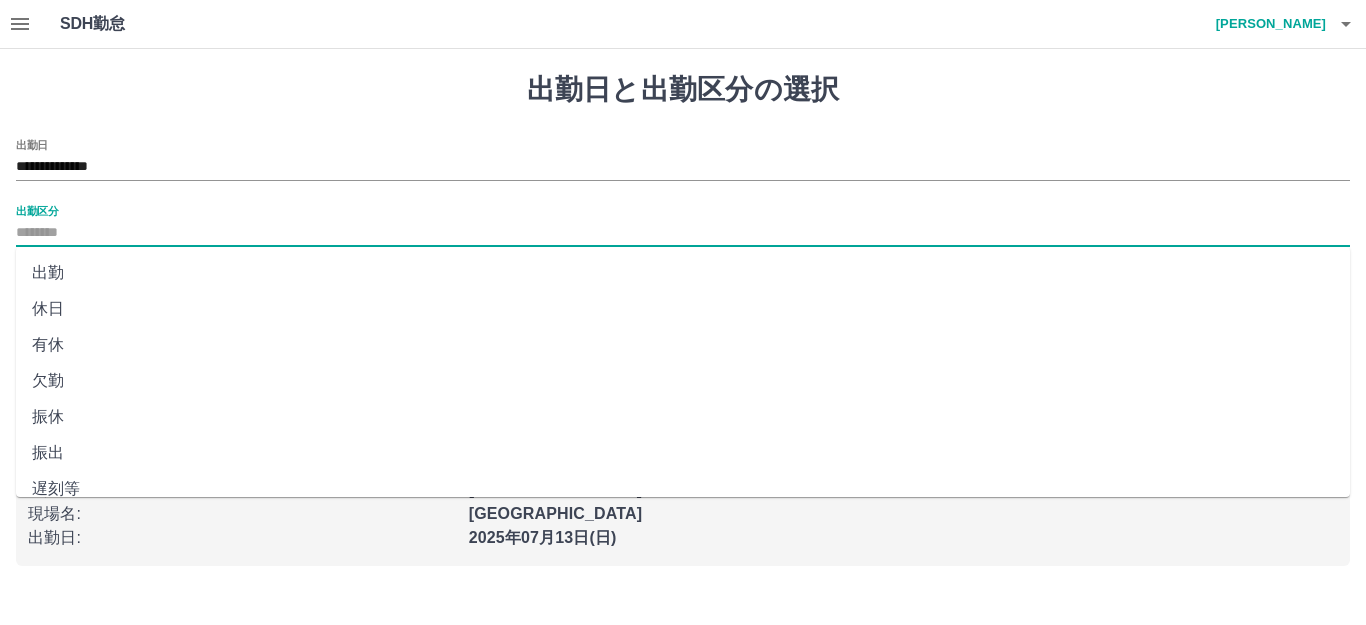 click on "出勤" at bounding box center (683, 273) 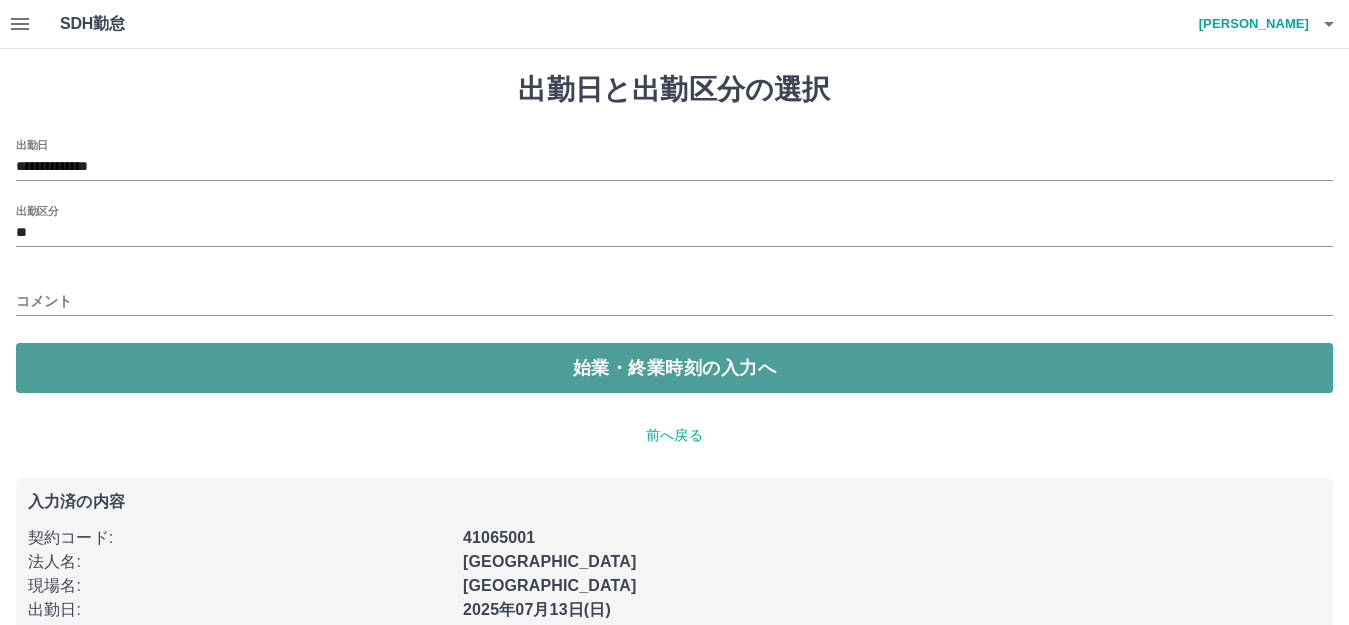 click on "始業・終業時刻の入力へ" at bounding box center (674, 368) 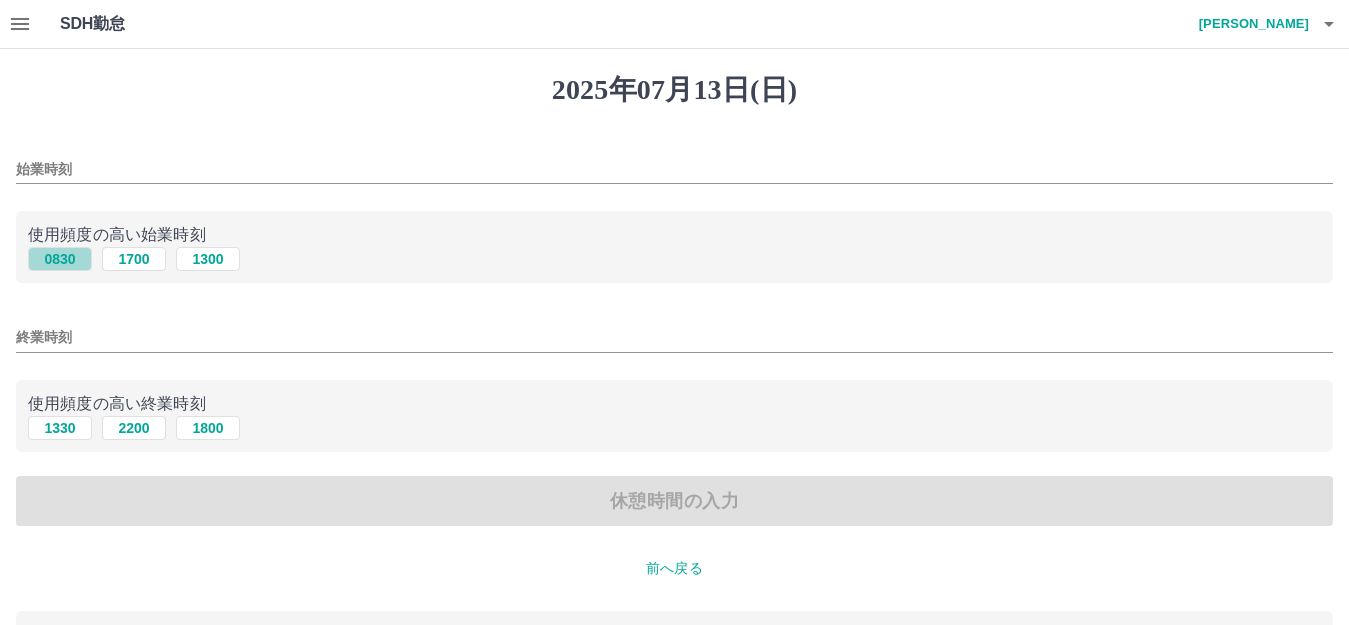 click on "0830" at bounding box center [60, 259] 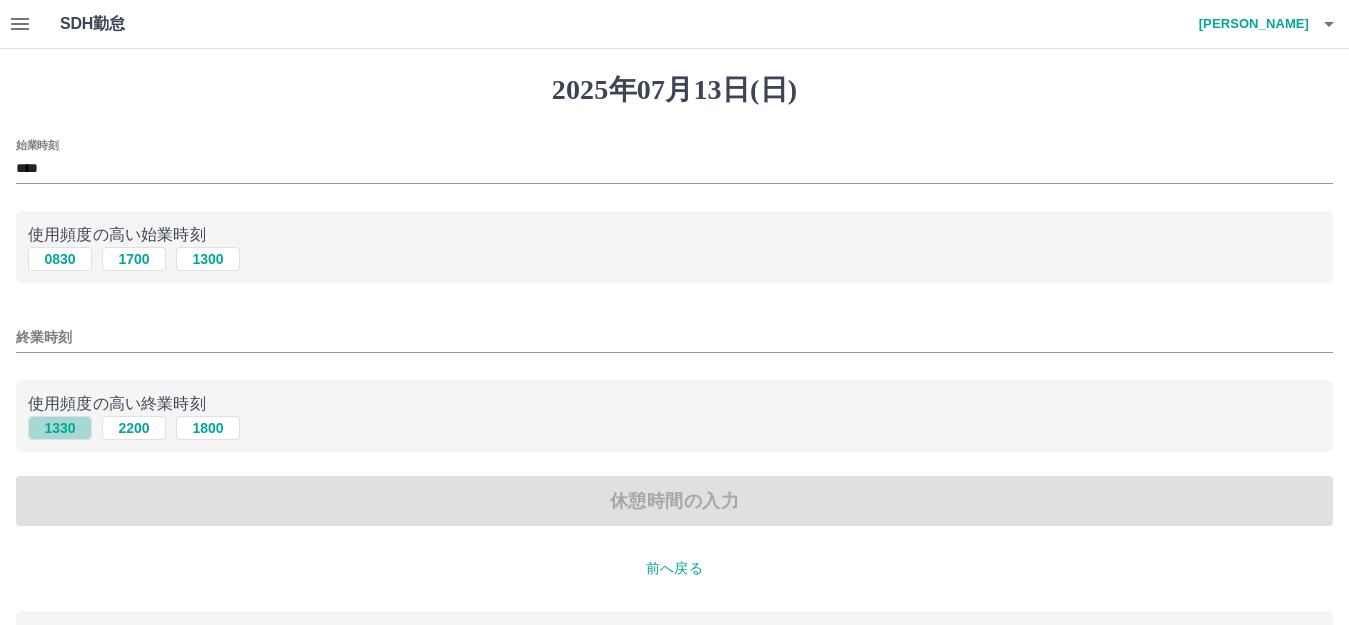 click on "1330" at bounding box center [60, 428] 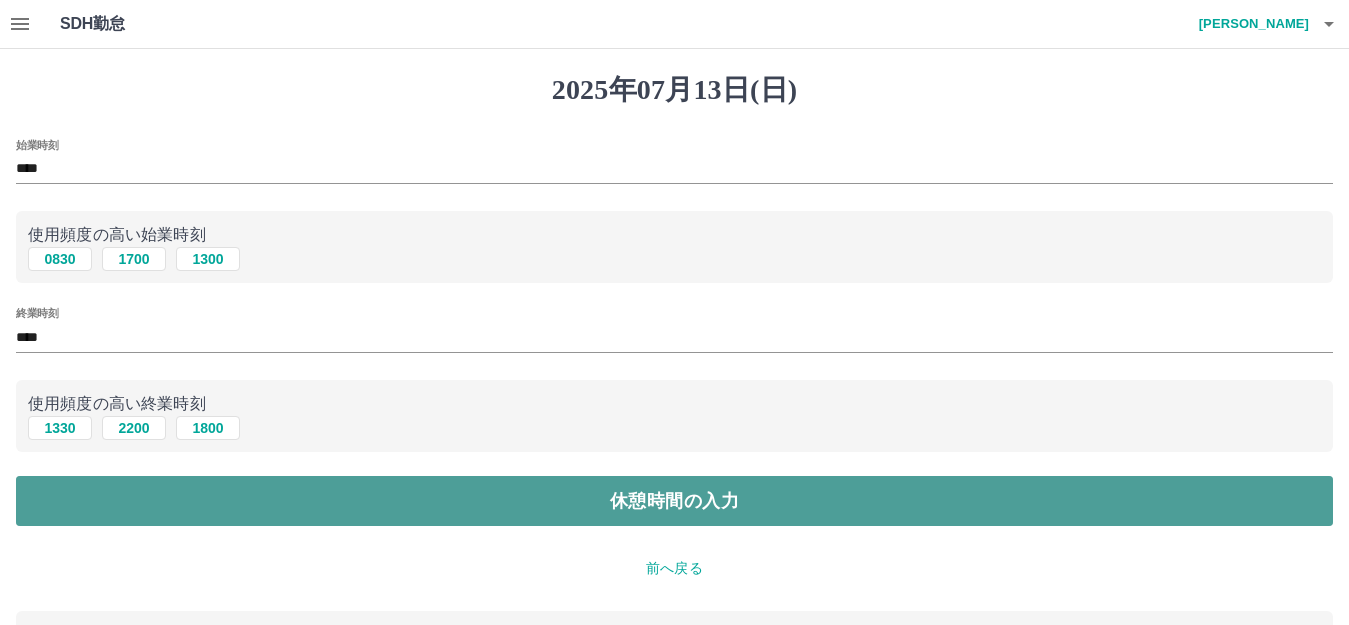 click on "休憩時間の入力" at bounding box center [674, 501] 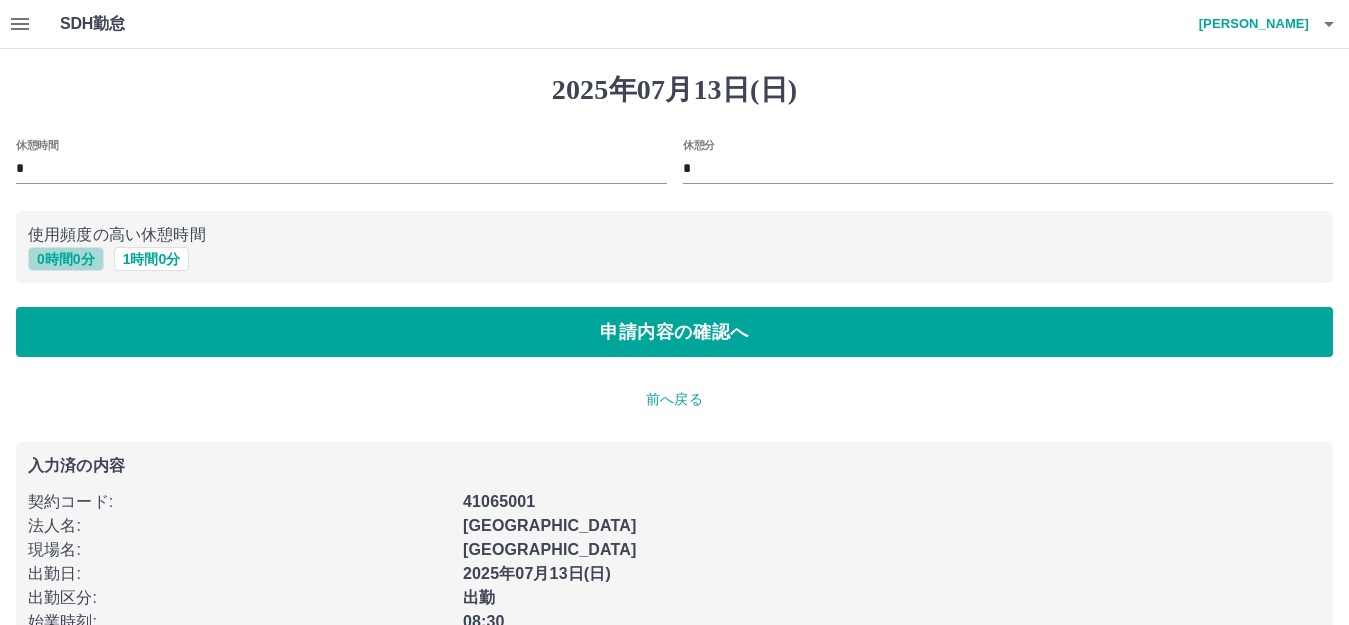 click on "0 時間 0 分" at bounding box center [66, 259] 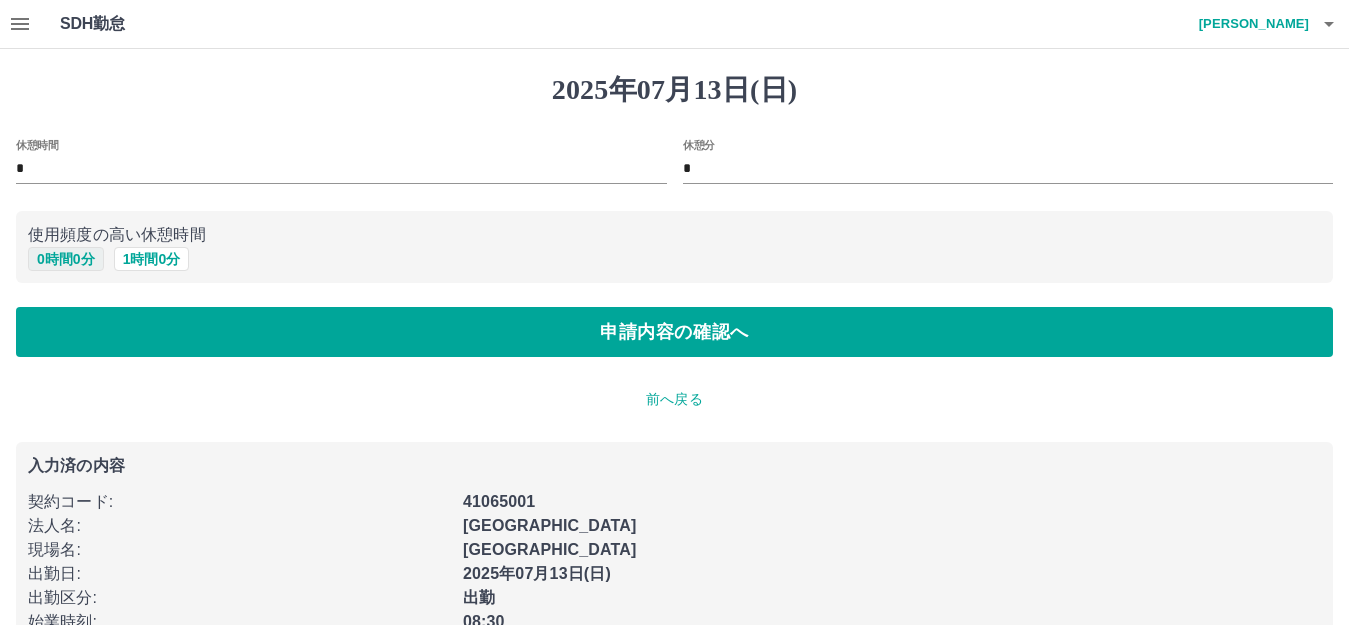 click on "0 時間 0 分" at bounding box center [66, 259] 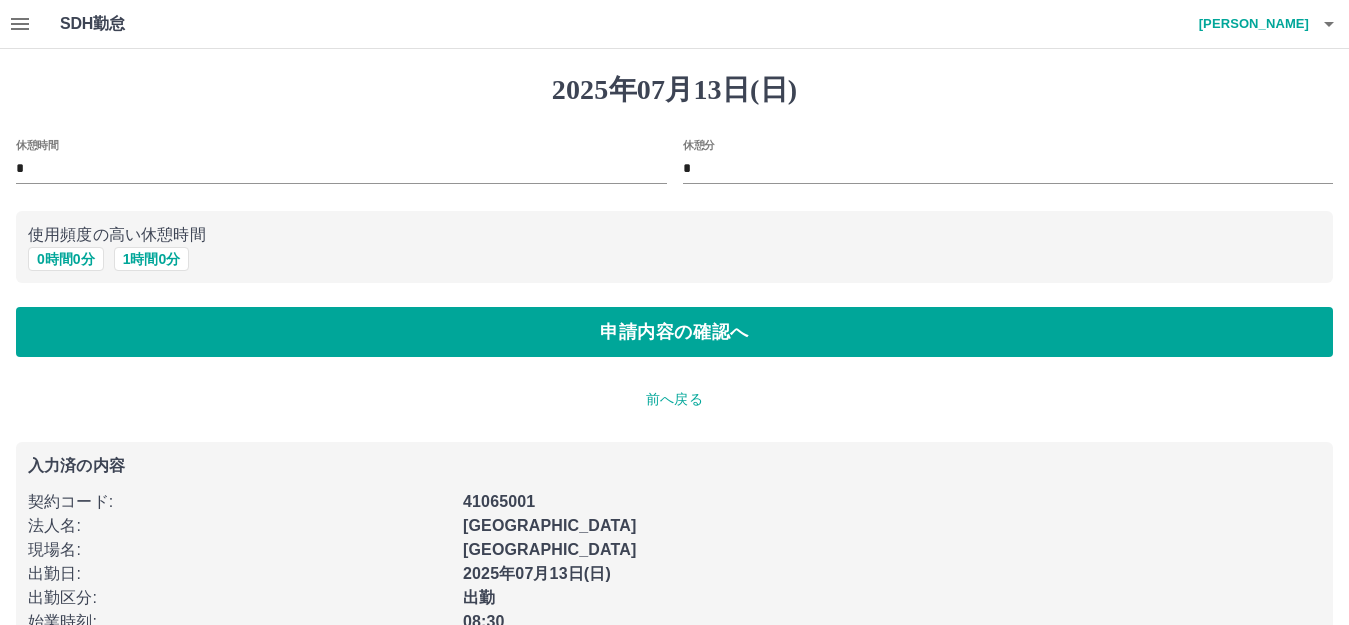 click on "2025年07月13日(日) 休憩時間 * 休憩分 * 使用頻度の高い休憩時間 0 時間 0 分 1 時間 0 分 申請内容の確認へ 前へ戻る 入力済の内容 契約コード : 41065001 法人名 : 世田谷区 現場名 : 世田谷区立保健医療福祉総合プラザ 出勤日 : 2025年07月13日(日) 出勤区分 : 出勤 始業時刻 : 08:30 終業時刻 : 13:30" at bounding box center [674, 373] 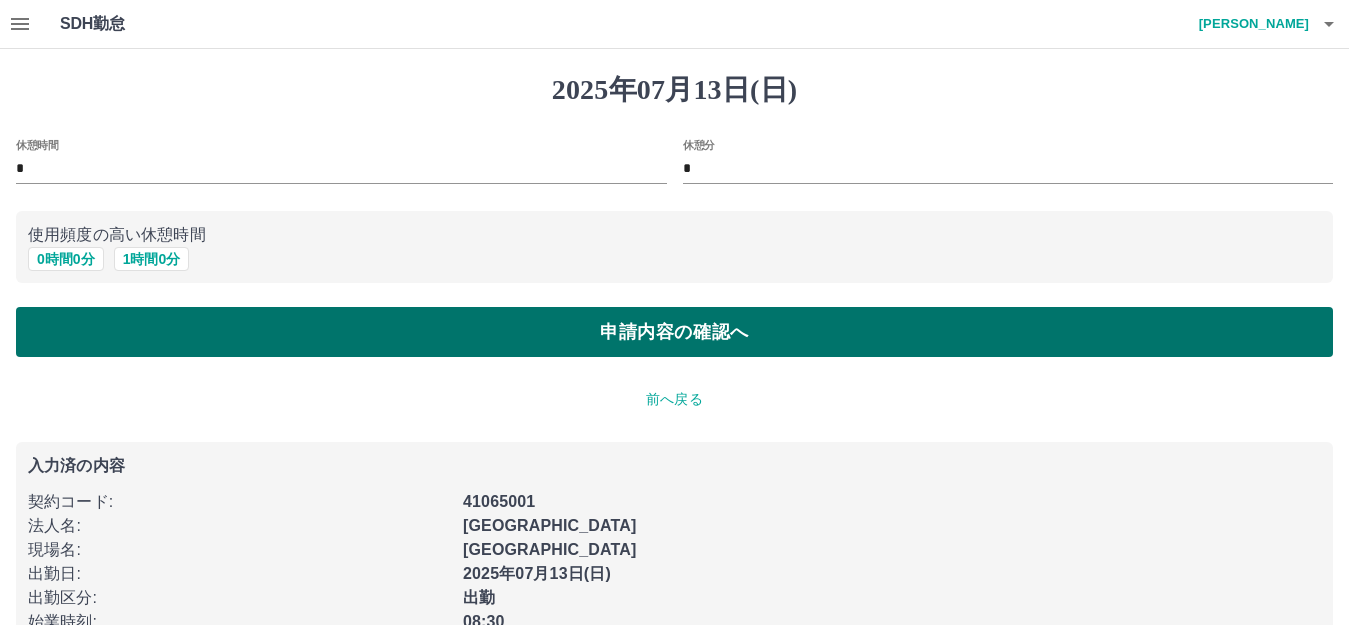 click on "申請内容の確認へ" at bounding box center (674, 332) 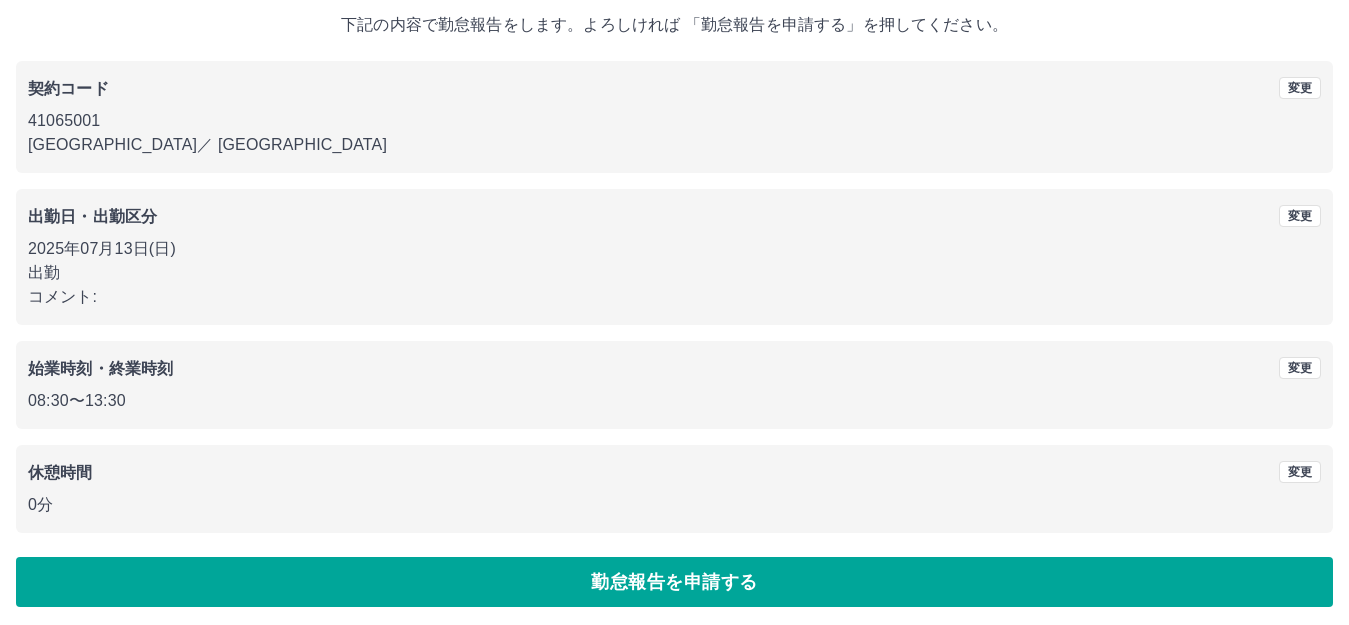 scroll, scrollTop: 124, scrollLeft: 0, axis: vertical 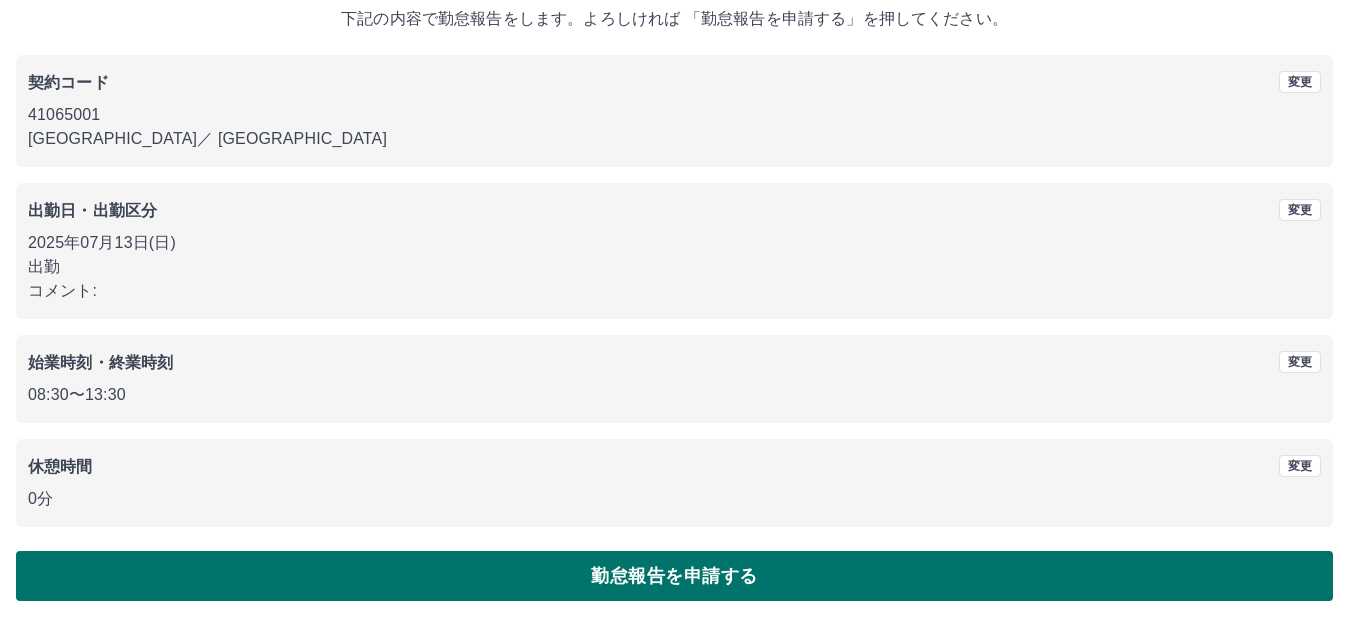 click on "勤怠報告を申請する" at bounding box center (674, 576) 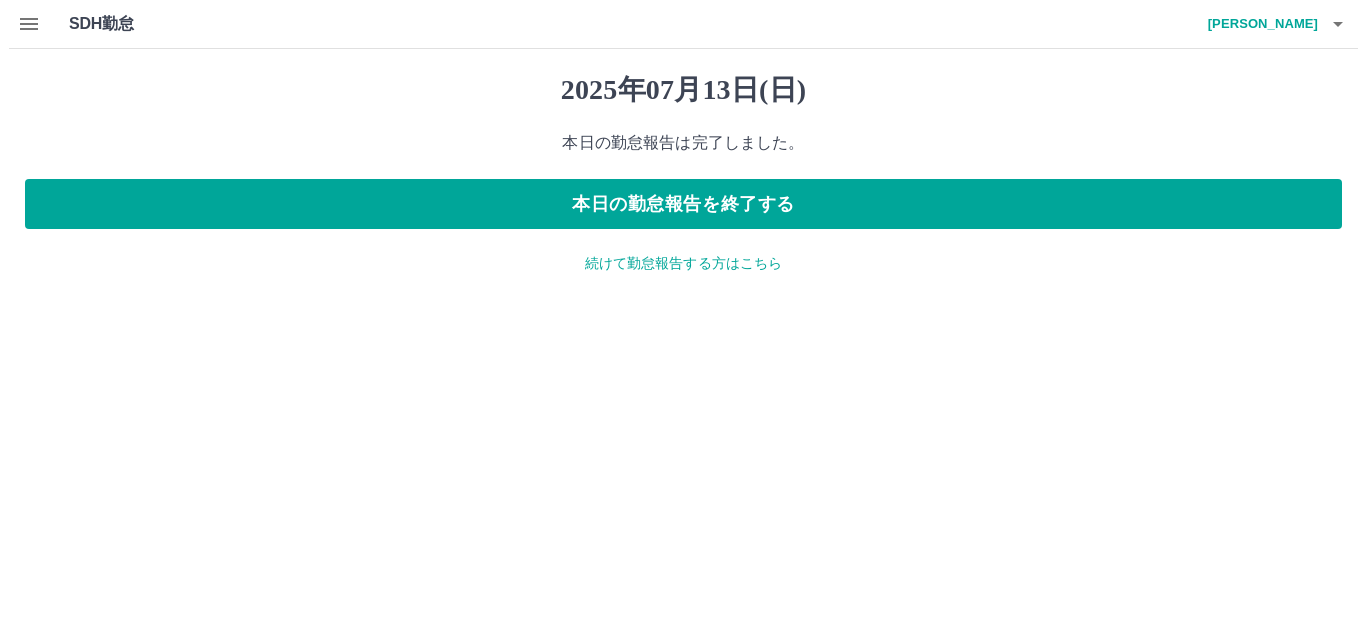 scroll, scrollTop: 0, scrollLeft: 0, axis: both 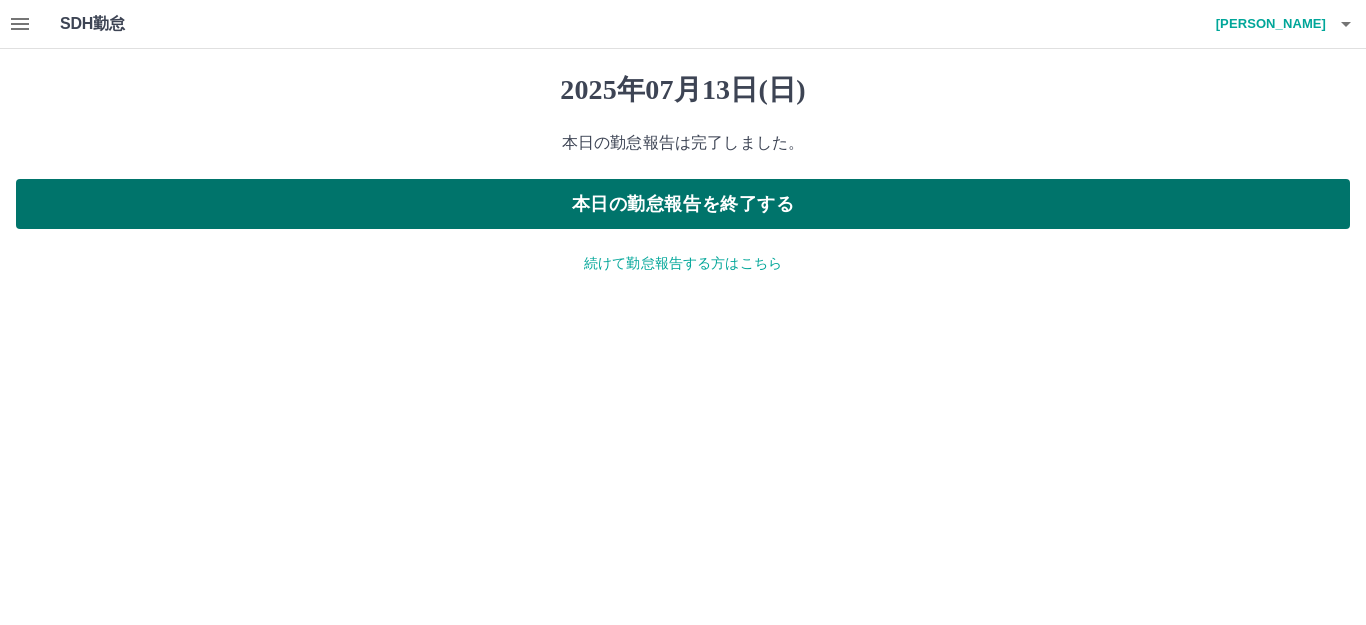 click on "本日の勤怠報告を終了する" at bounding box center (683, 204) 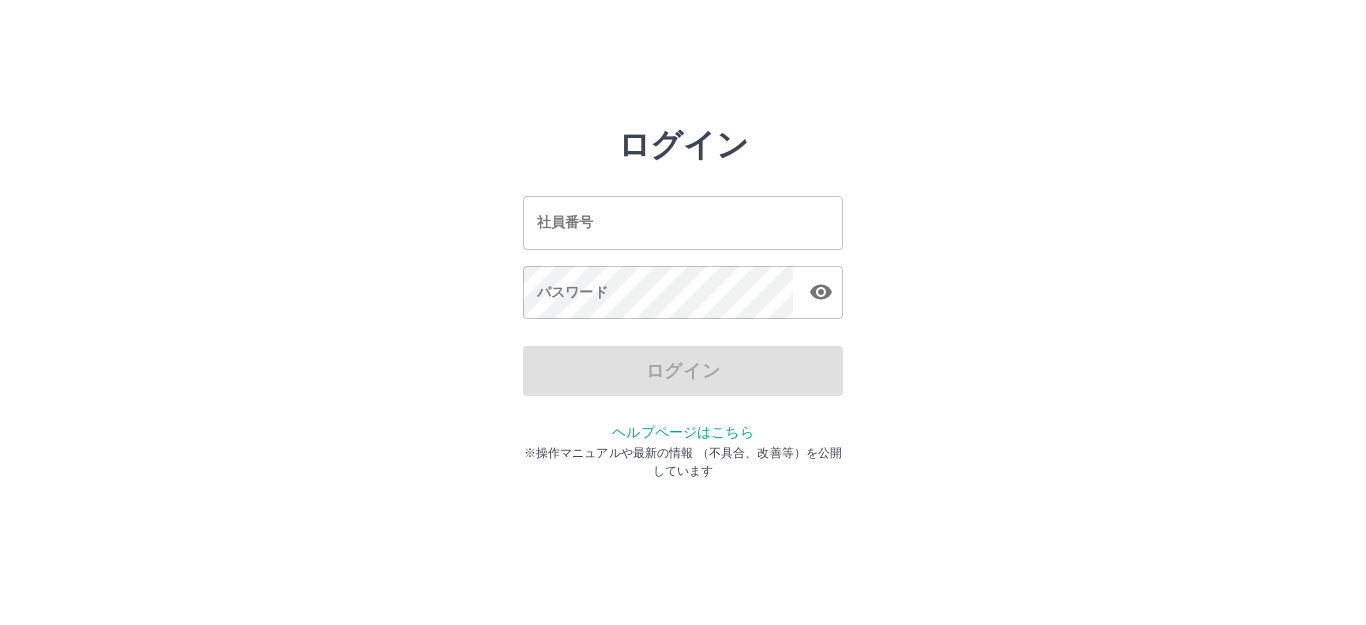 scroll, scrollTop: 0, scrollLeft: 0, axis: both 